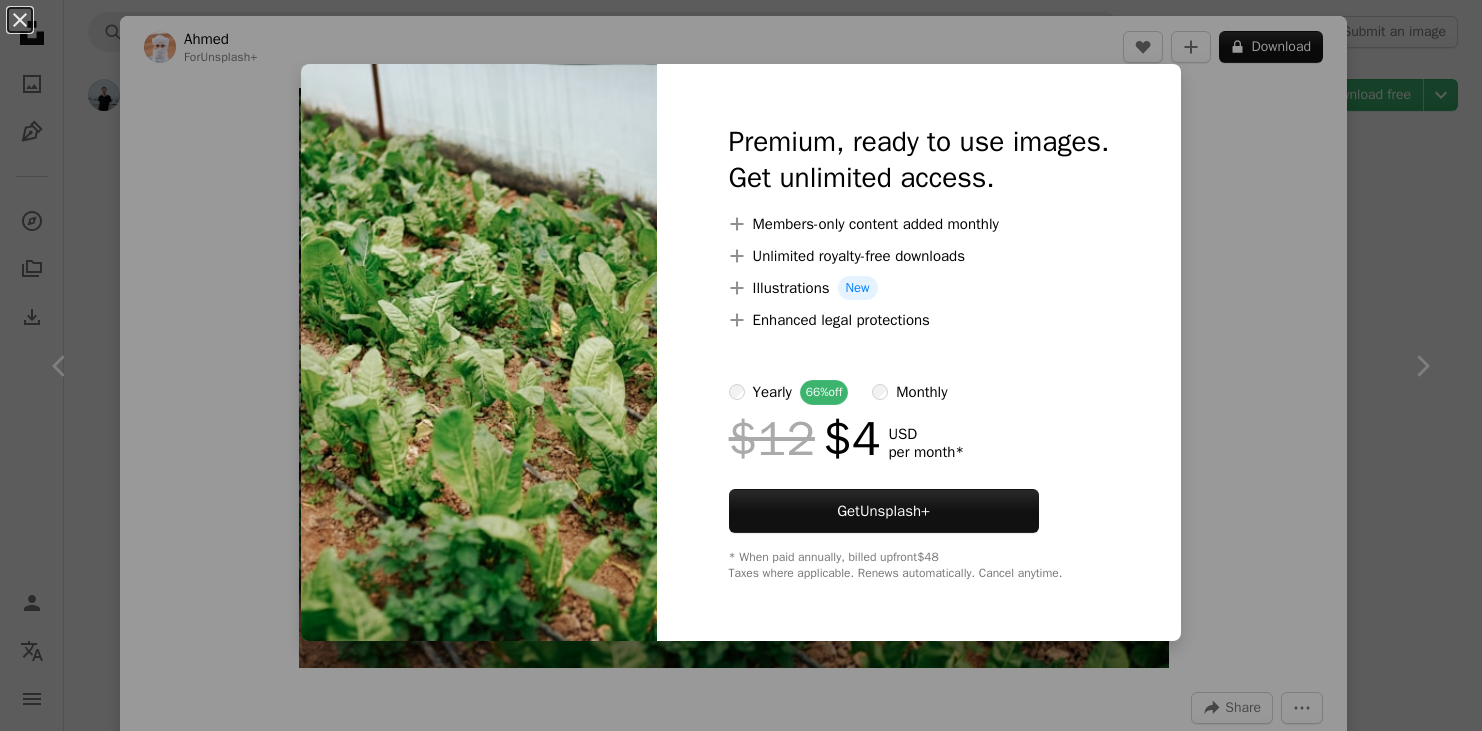 scroll, scrollTop: 1160, scrollLeft: 0, axis: vertical 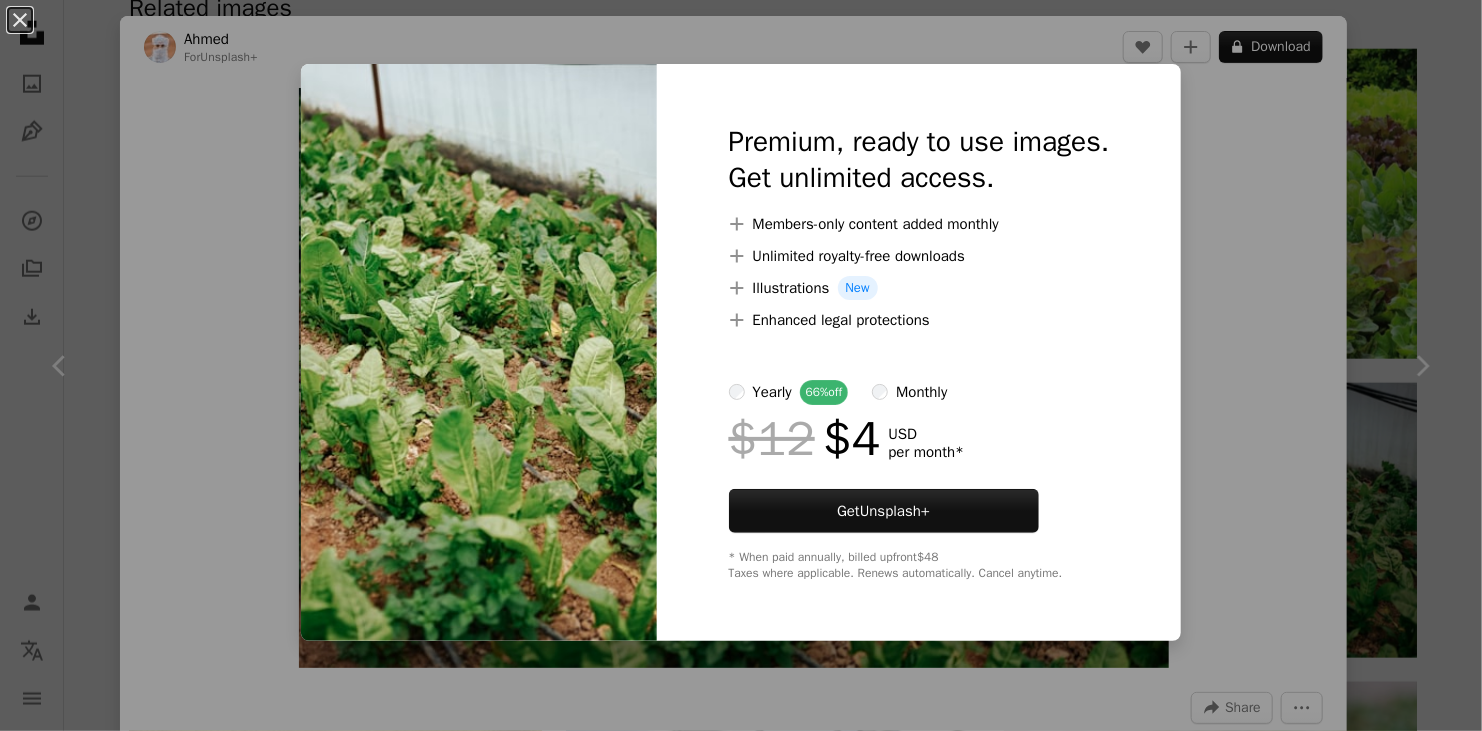 click on "An X shape Premium, ready to use images. Get unlimited access. A plus sign Members-only content added monthly A plus sign Unlimited royalty-free downloads A plus sign Illustrations  New A plus sign Enhanced legal protections yearly 66%  off monthly $12   $4 USD per month * Get  Unsplash+ * When paid annually, billed upfront  $48 Taxes where applicable. Renews automatically. Cancel anytime." at bounding box center (741, 365) 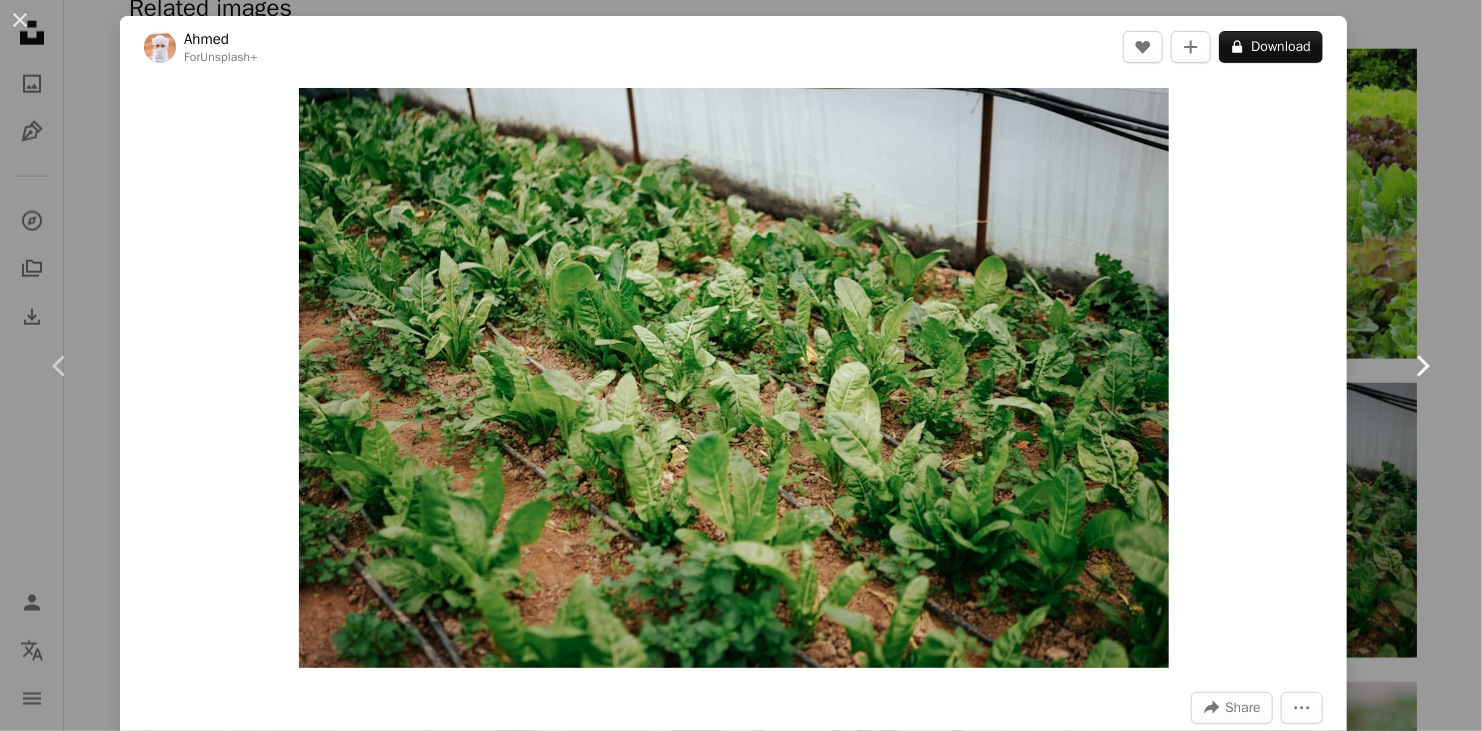 click on "Chevron right" 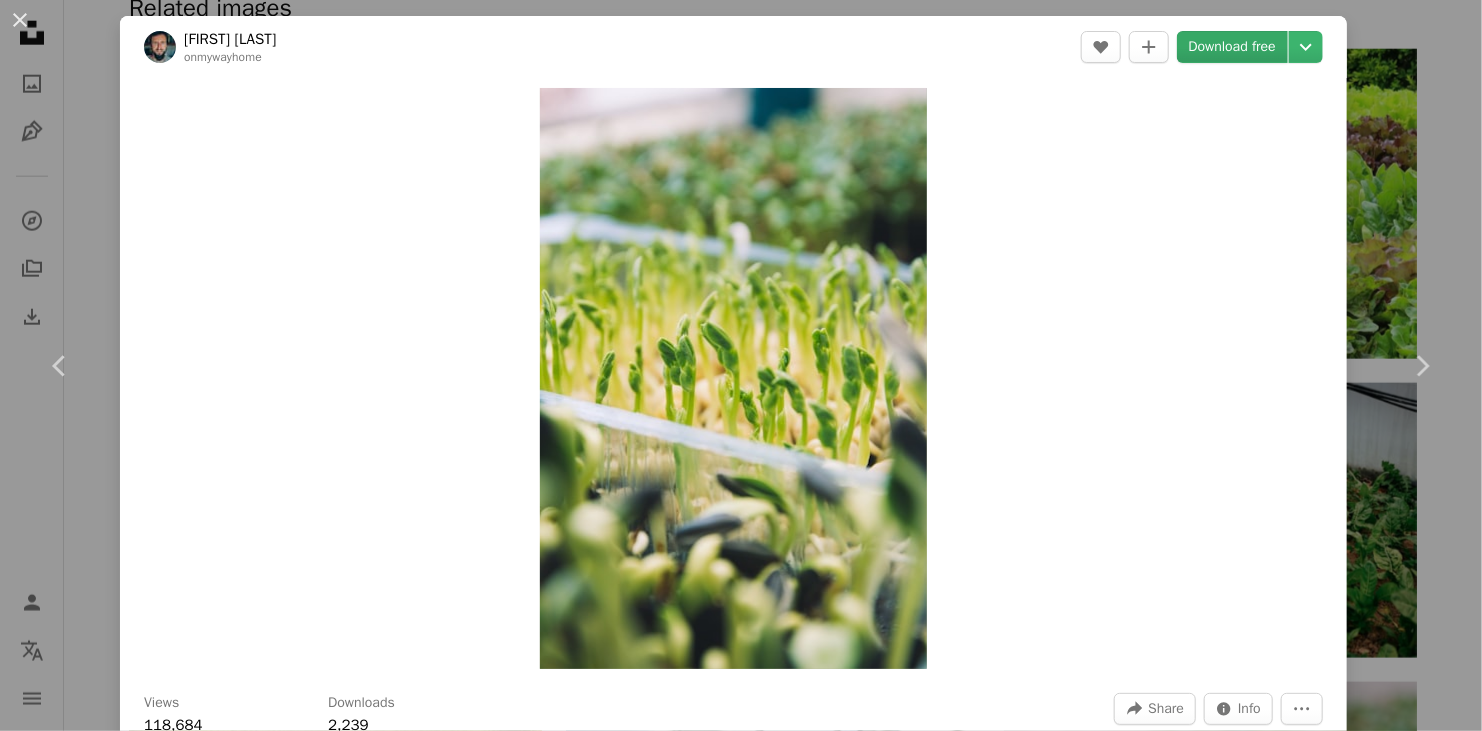 click on "Download free" at bounding box center (1233, 47) 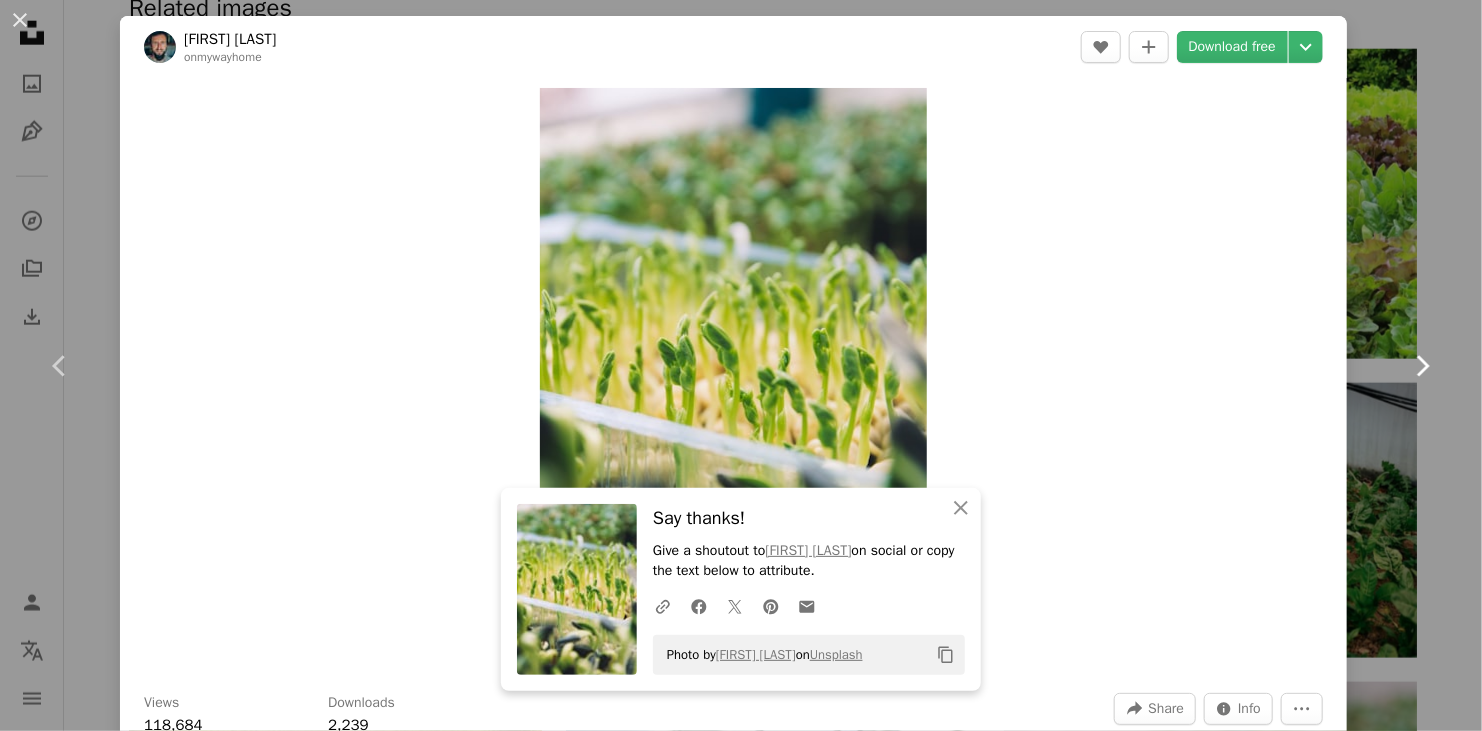 click on "Chevron right" 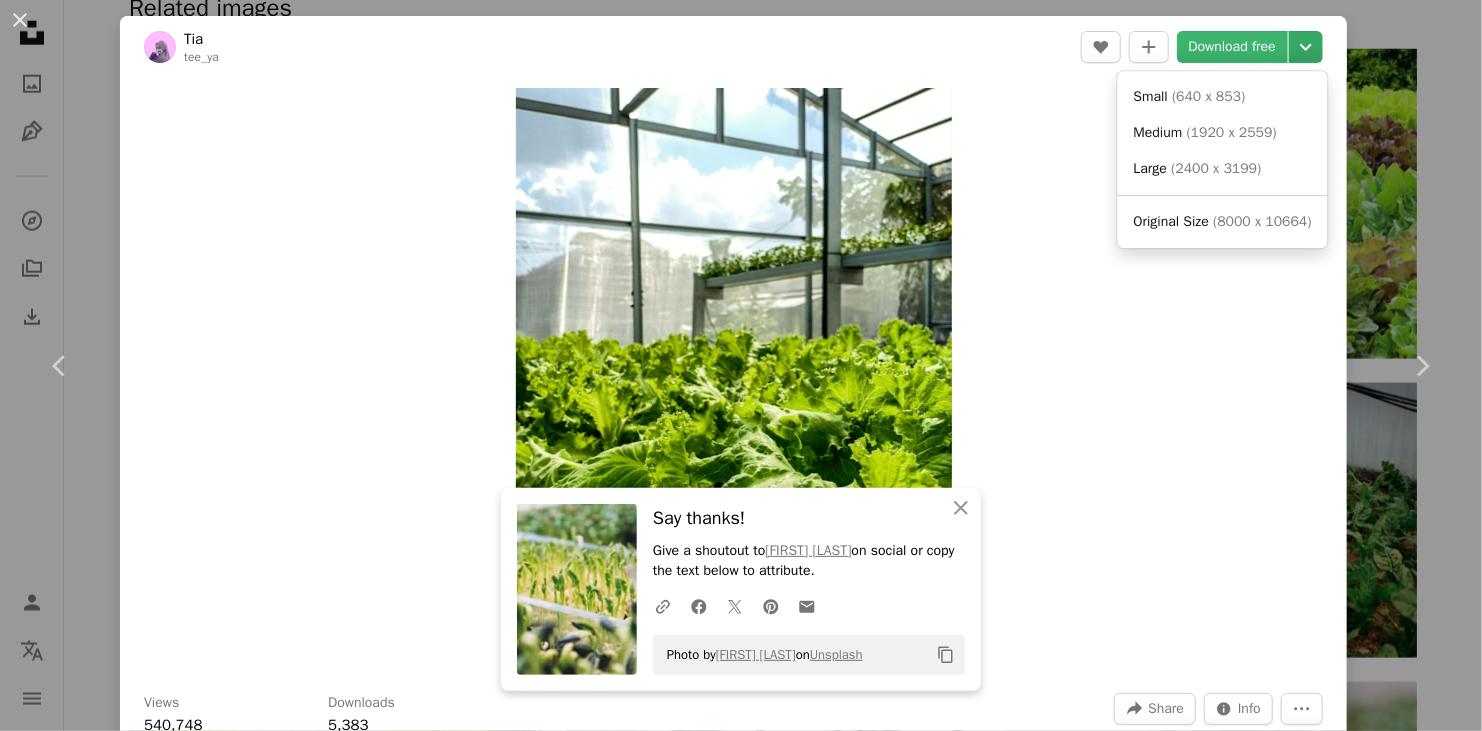 click 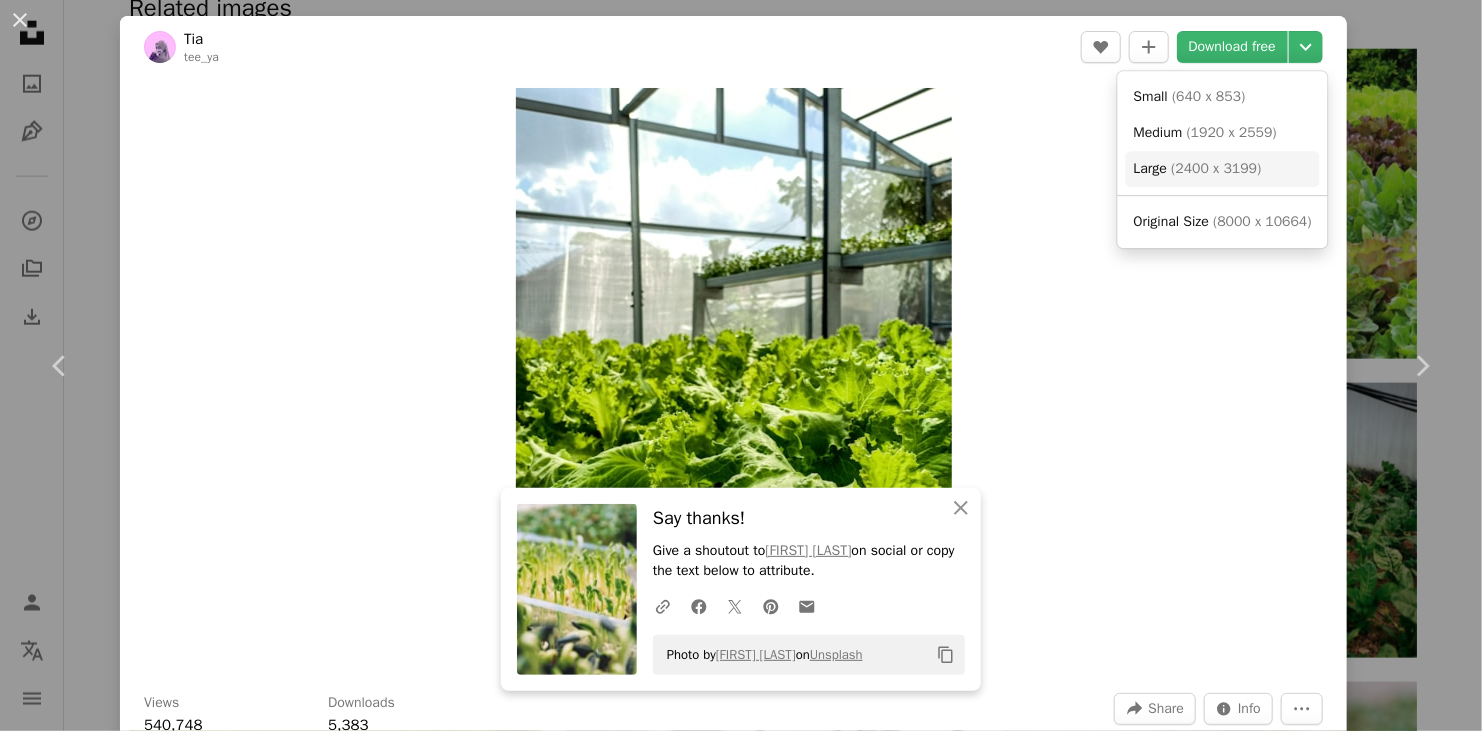 click on "( 2400 x 3199 )" at bounding box center (1216, 168) 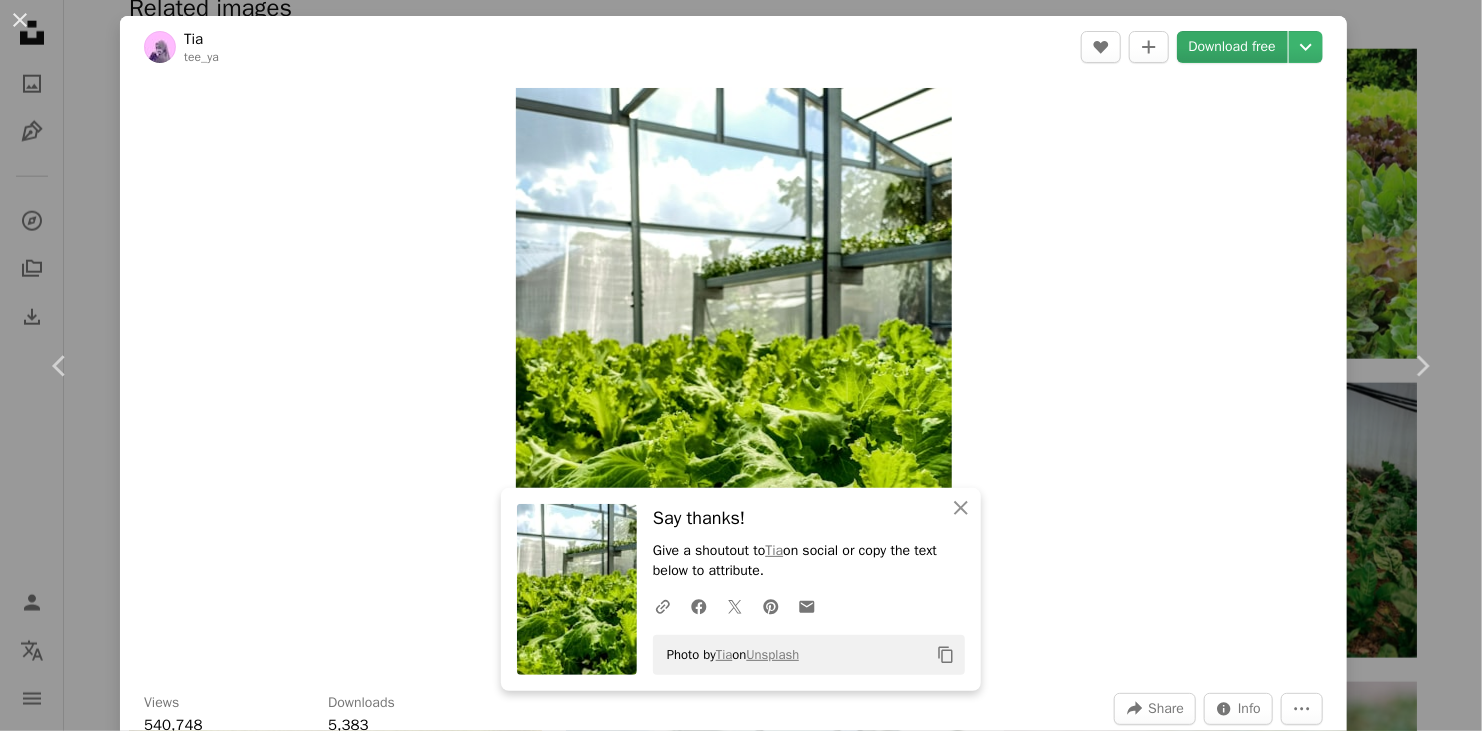 click on "Download free" at bounding box center (1233, 47) 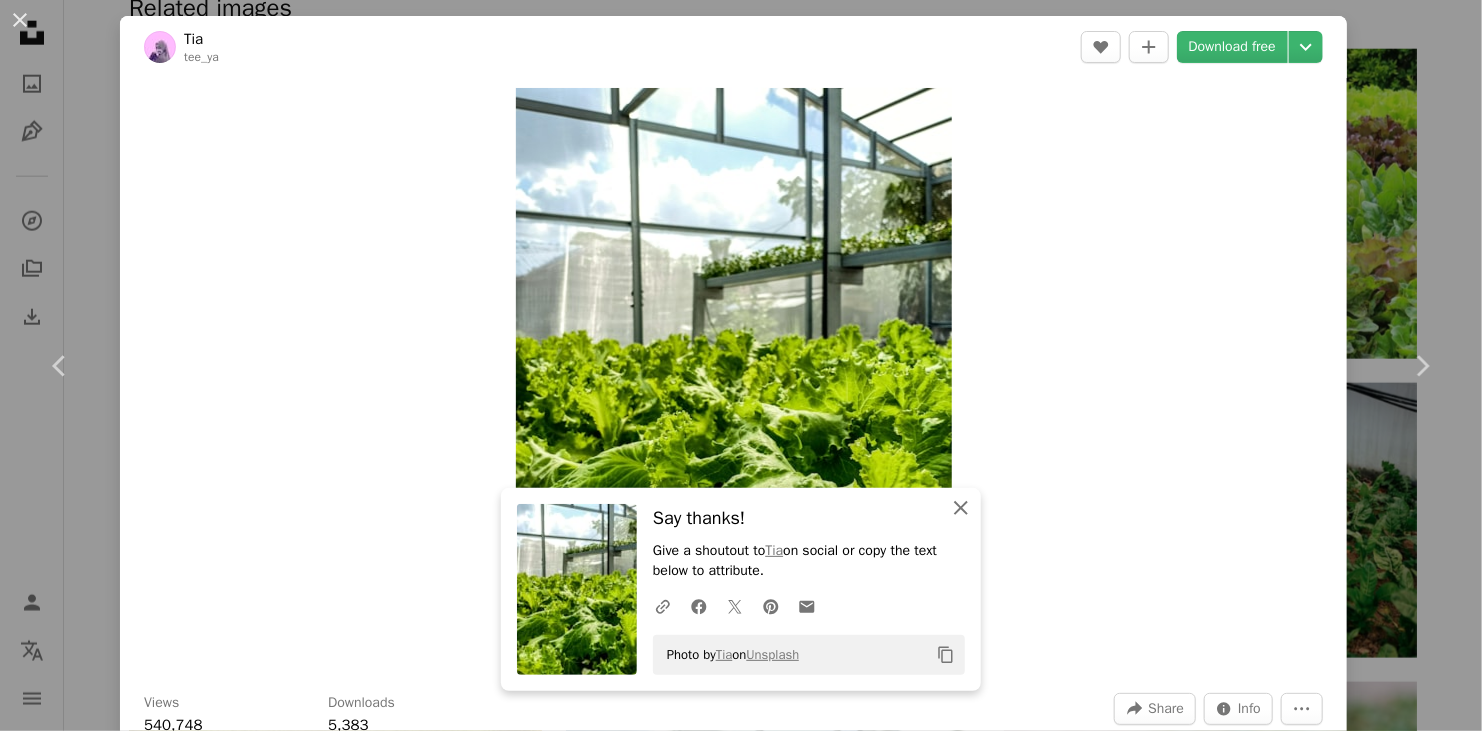 click 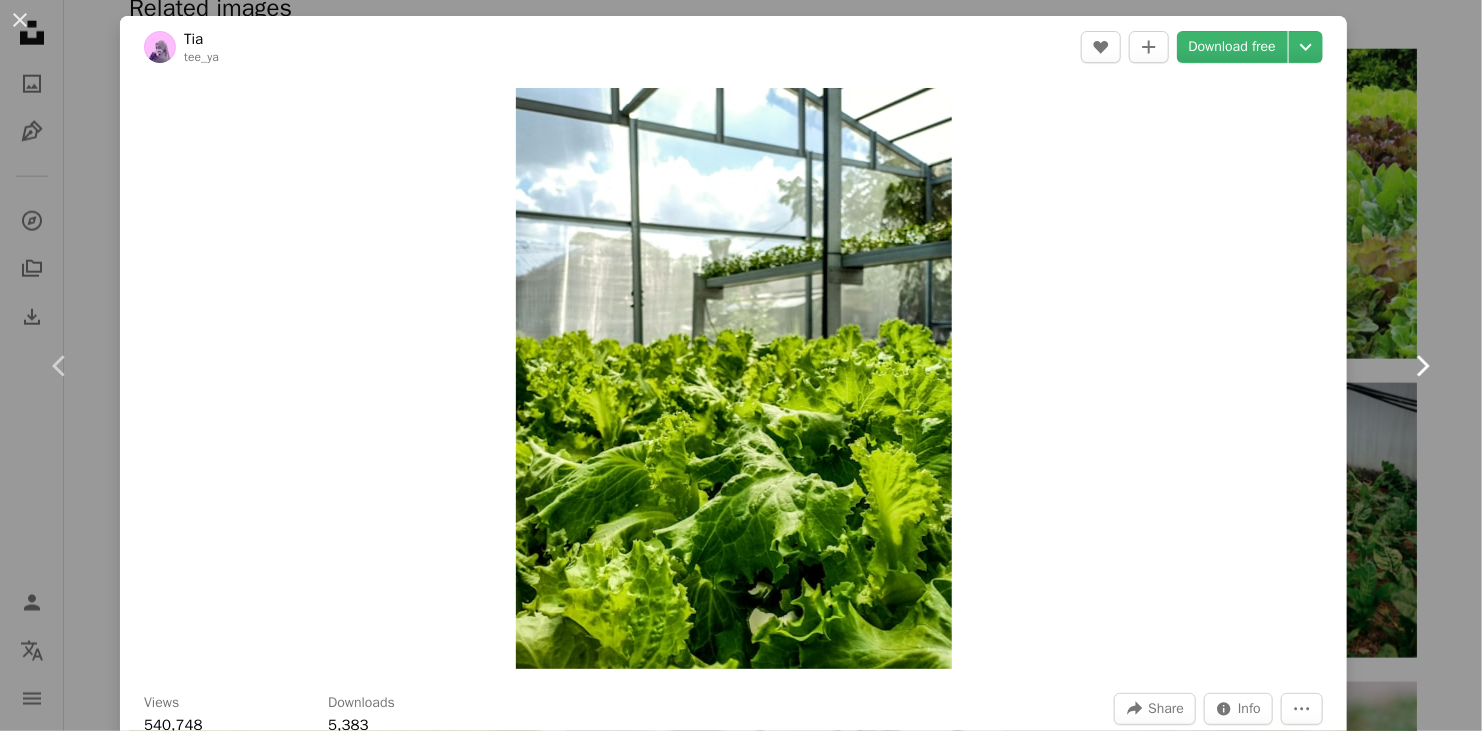 click on "Chevron right" 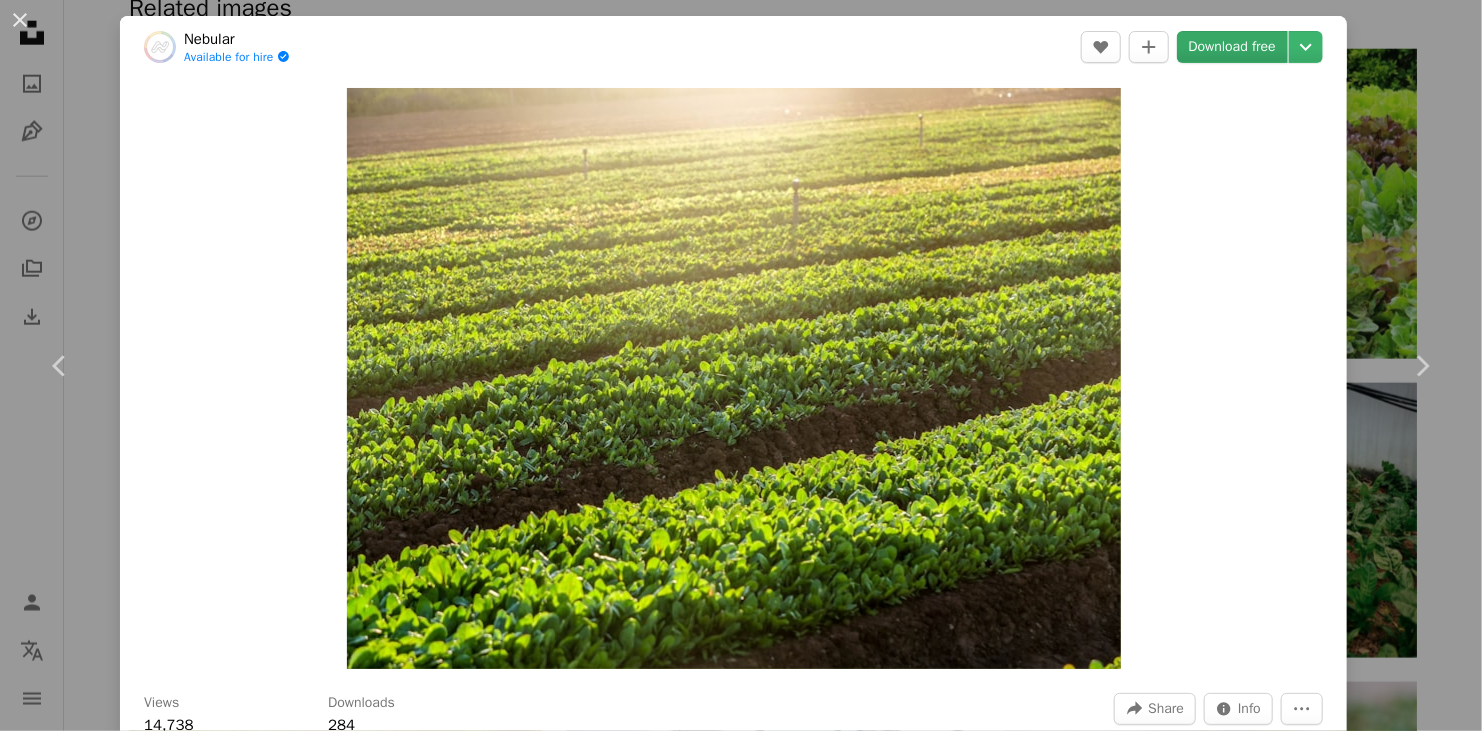 click on "Download free" at bounding box center [1233, 47] 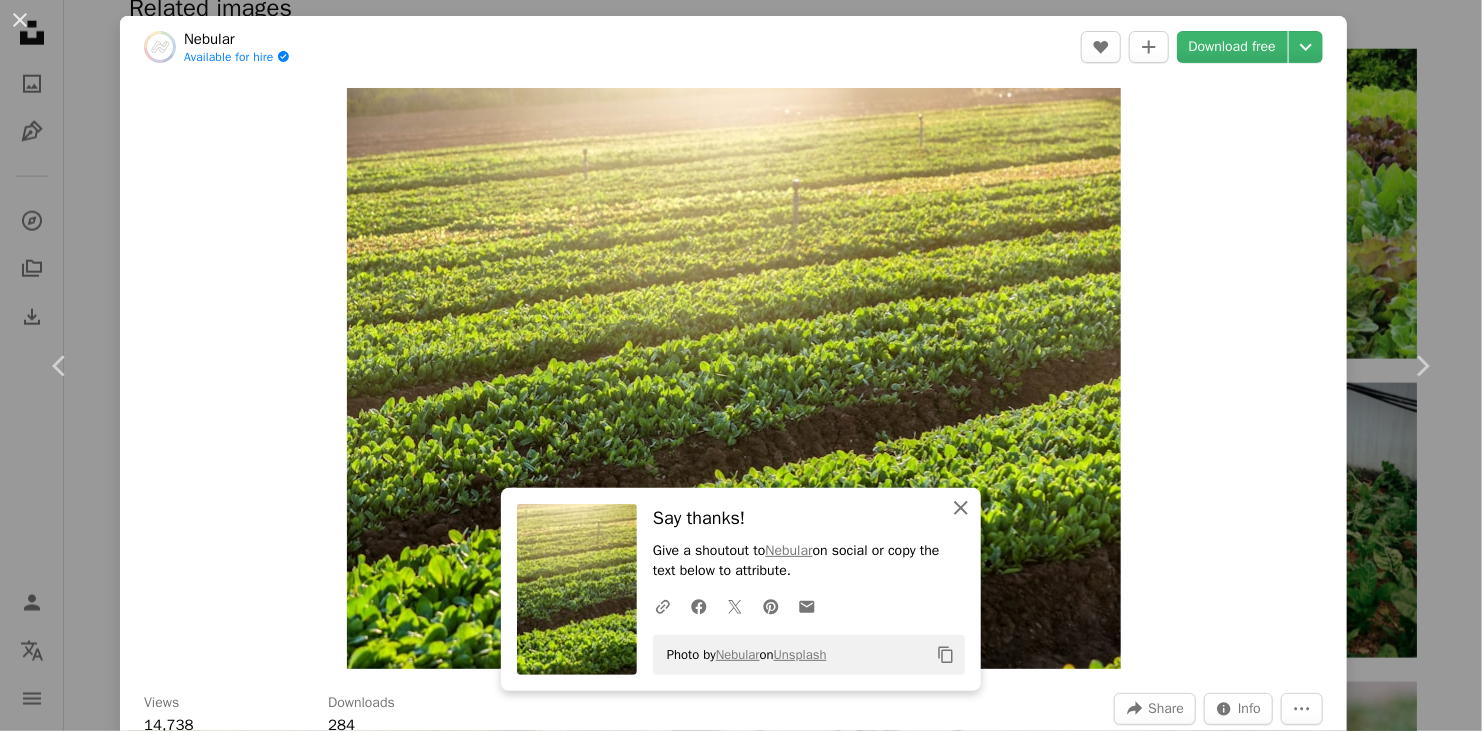 click on "An X shape" 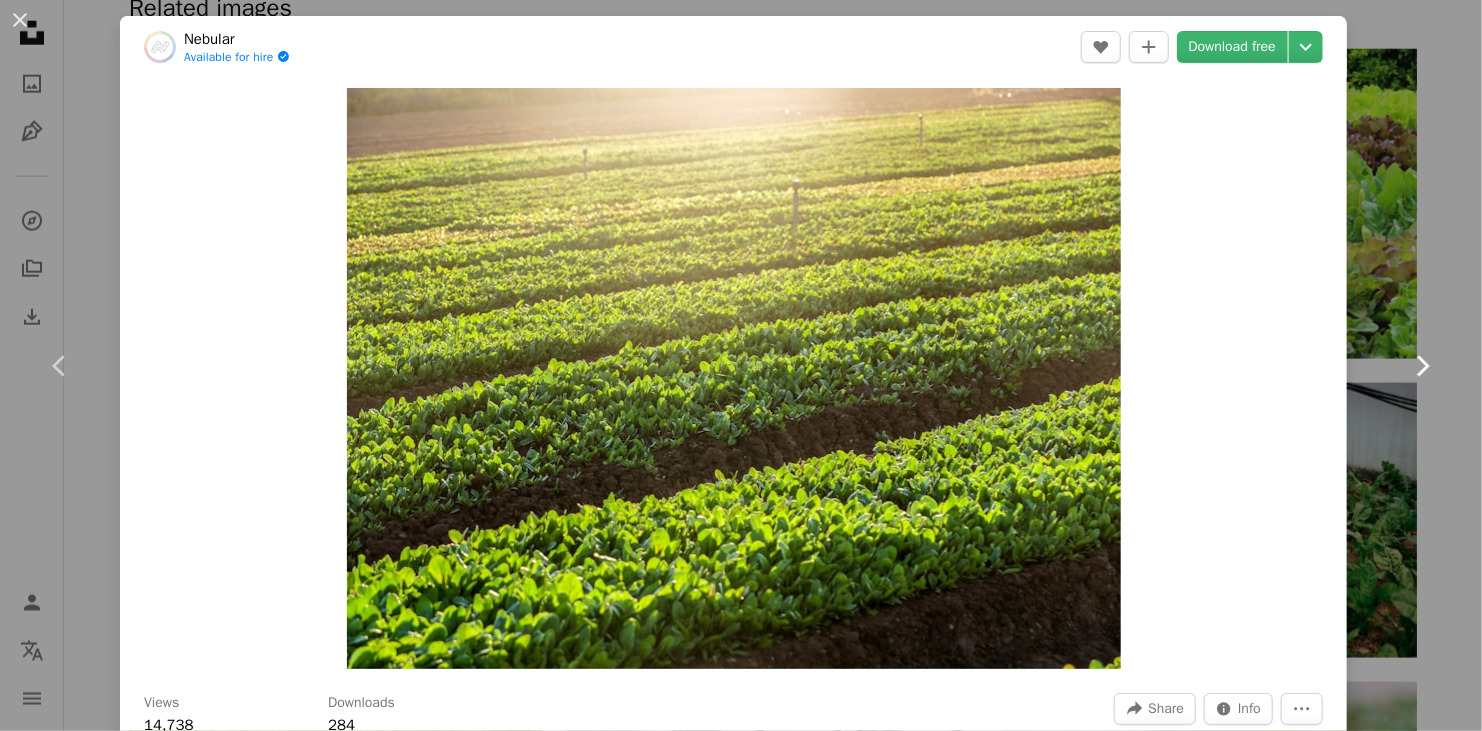 click on "Chevron right" 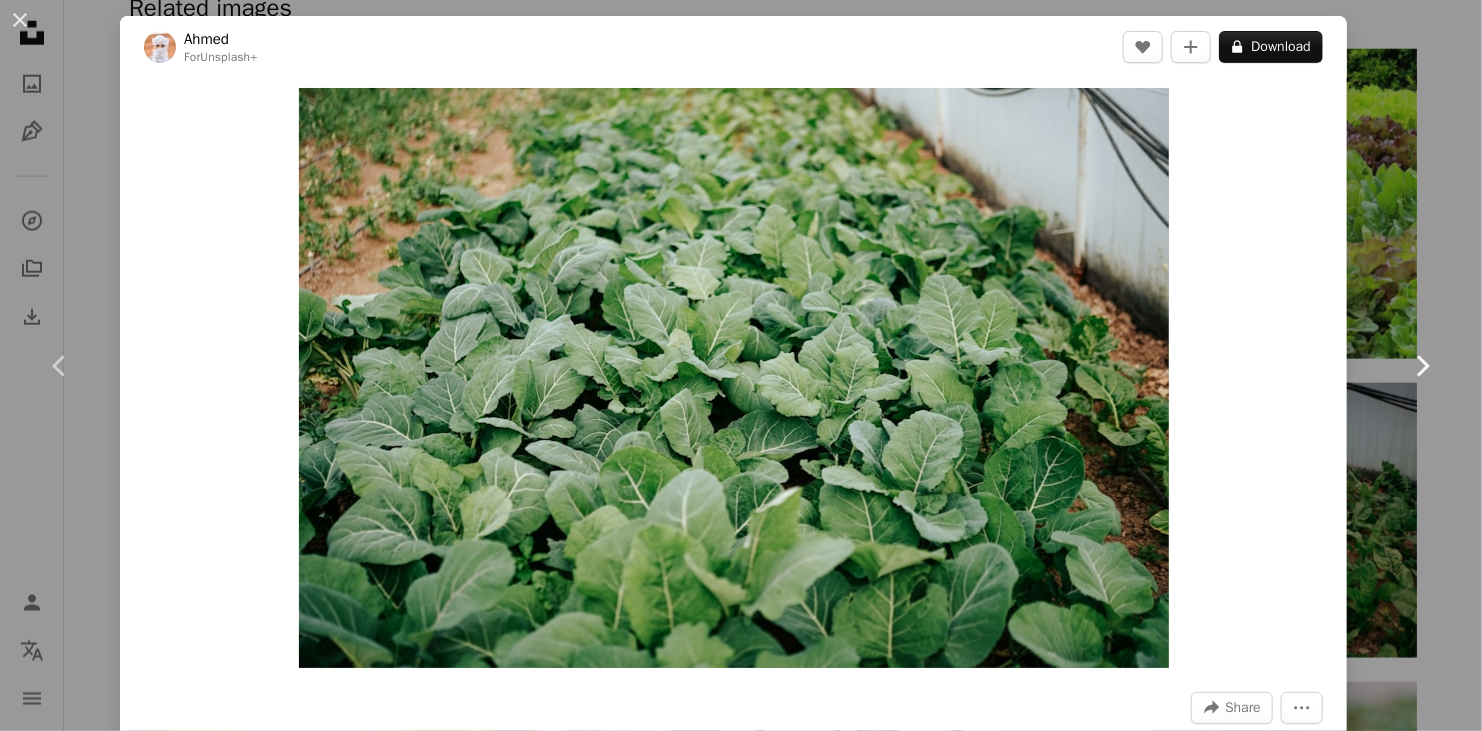 click on "Chevron right" 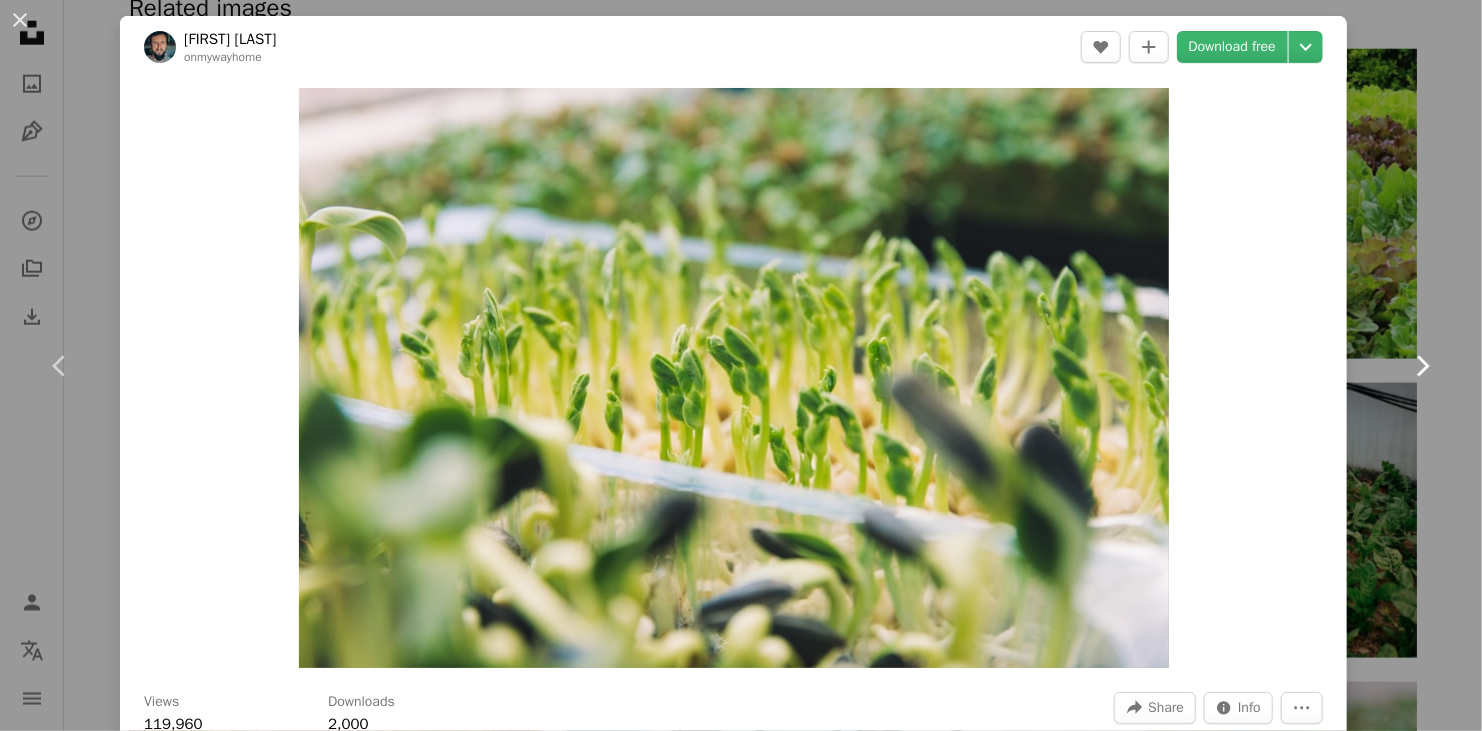 click on "Chevron right" 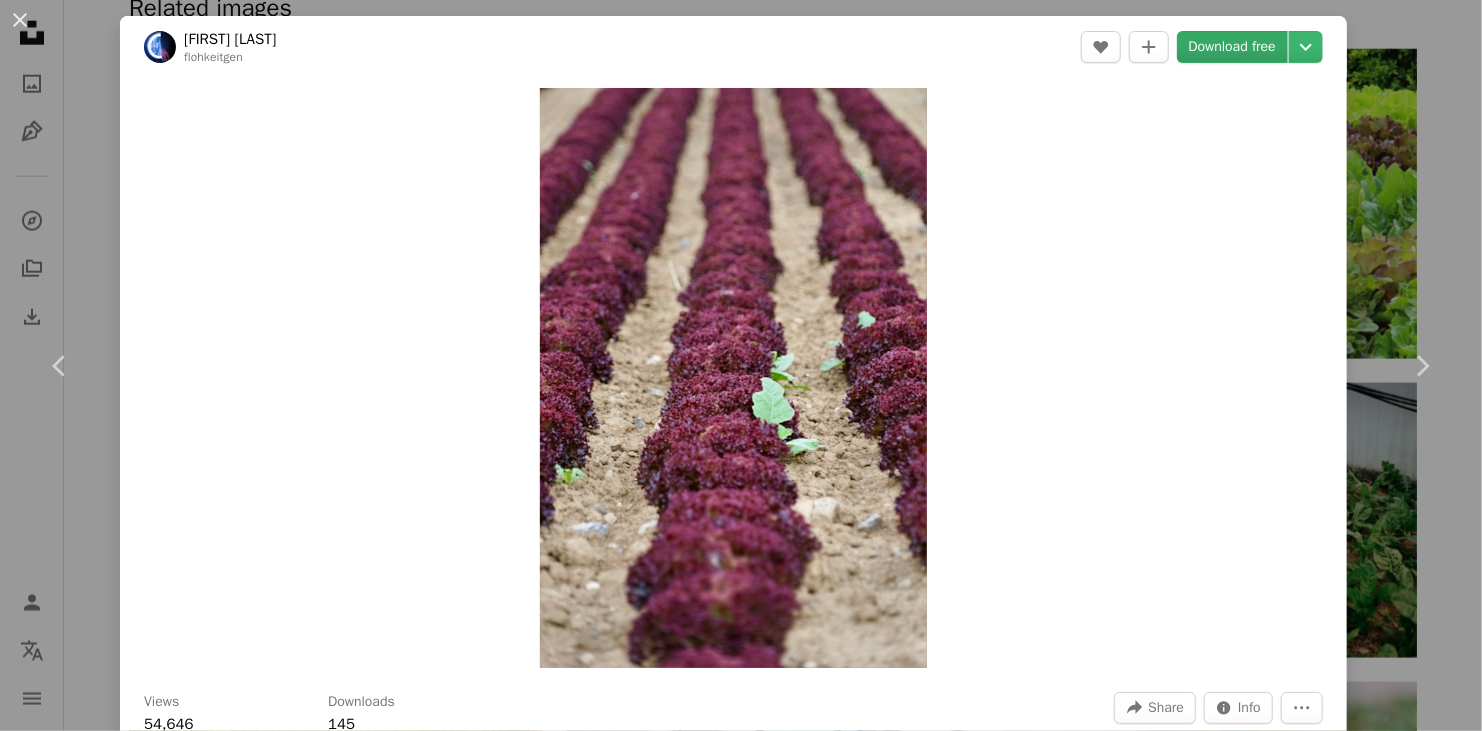click on "Download free" at bounding box center (1233, 47) 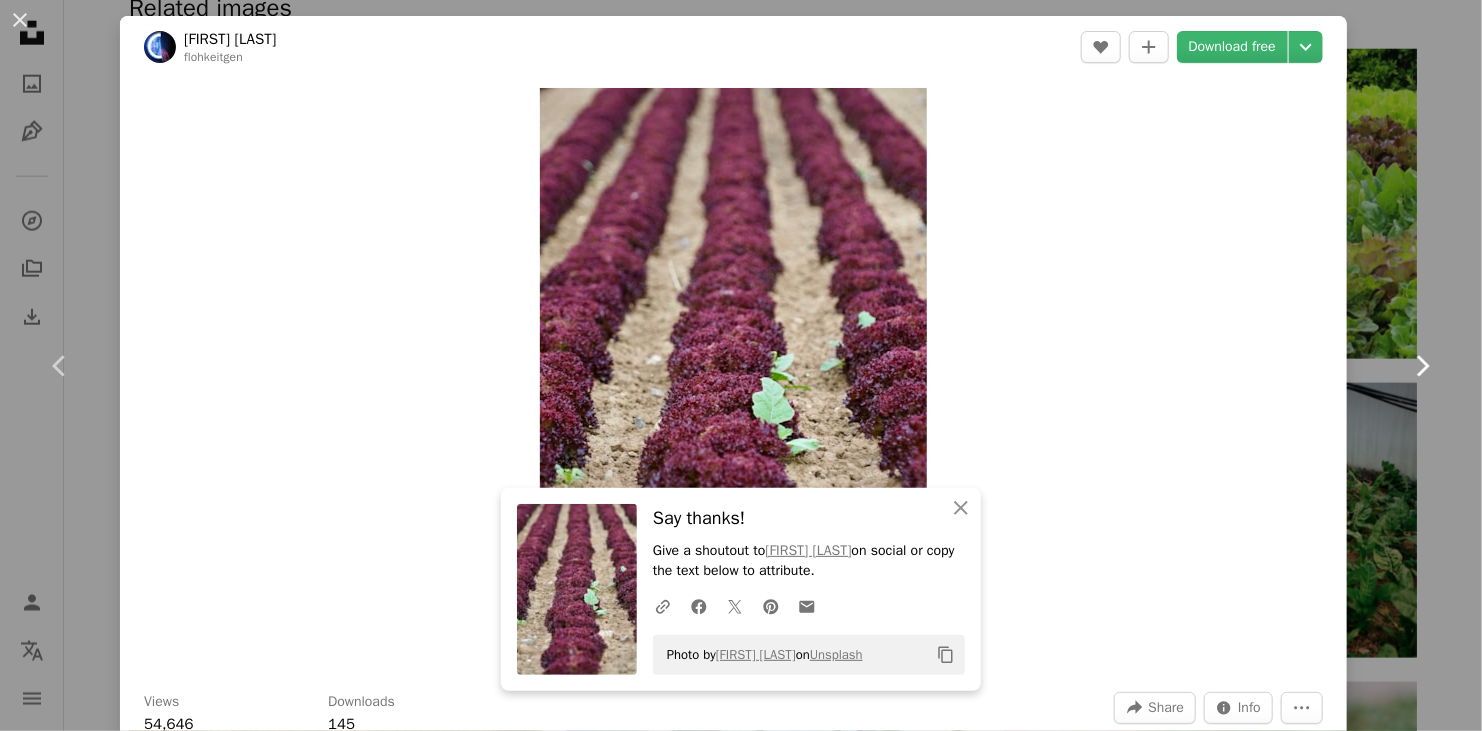 click on "Chevron right" 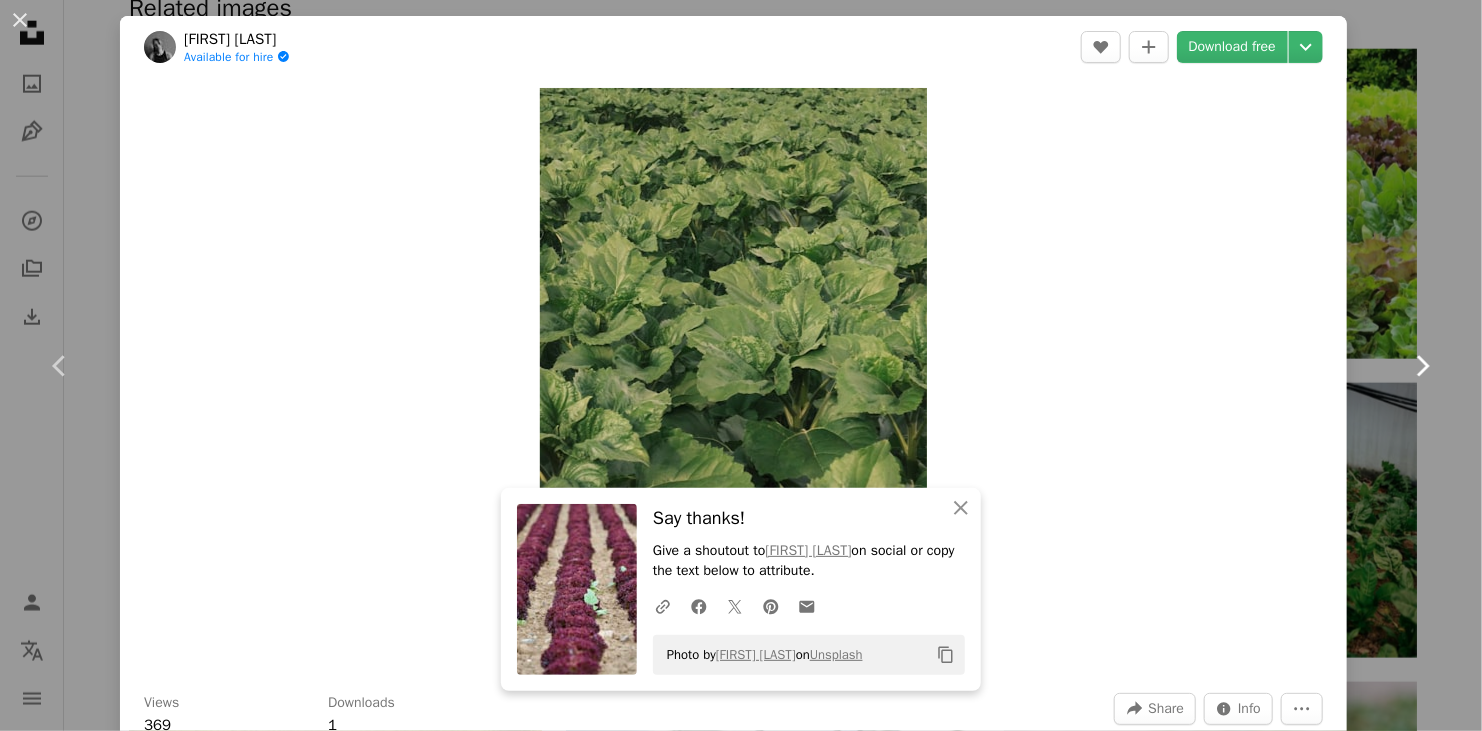 click on "Chevron right" 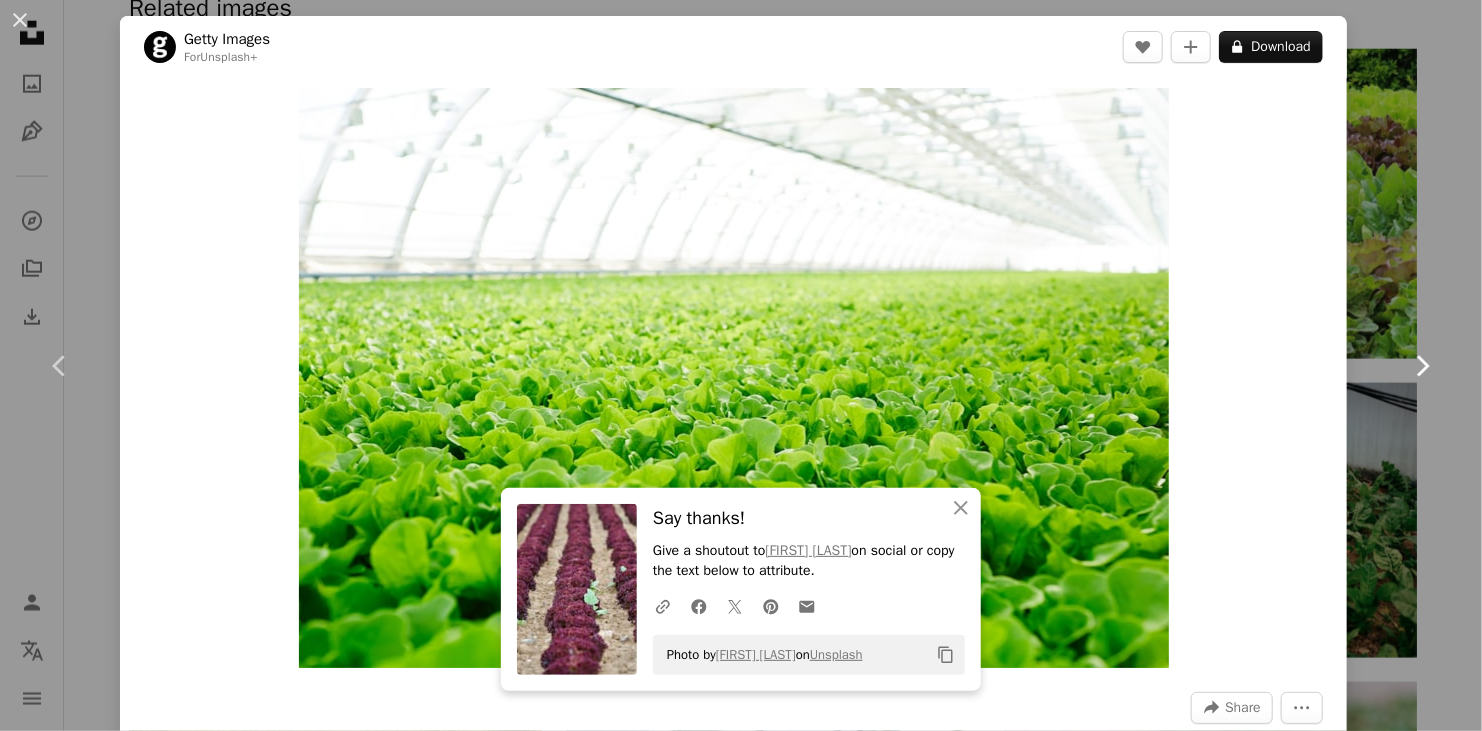 click on "Chevron right" 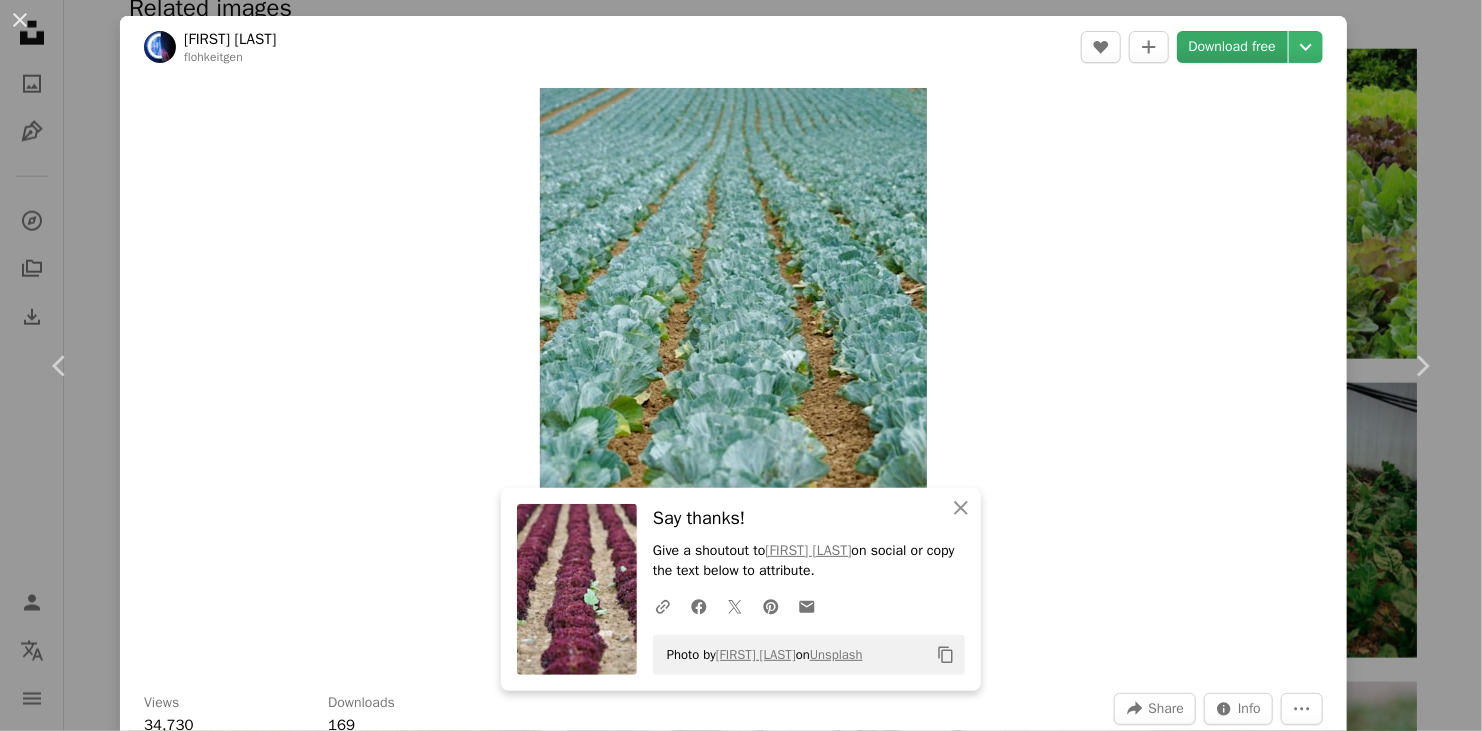 click on "Download free" at bounding box center [1233, 47] 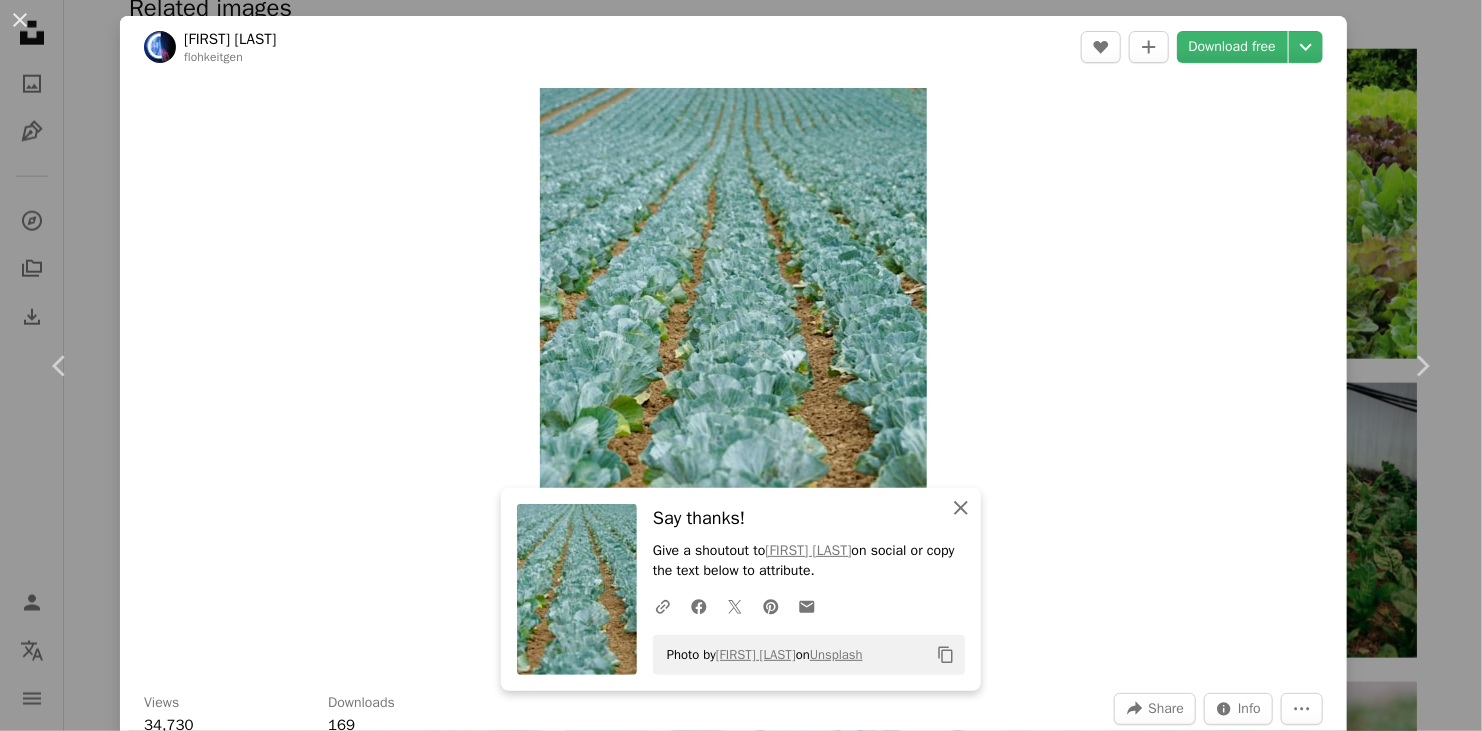 click on "An X shape" 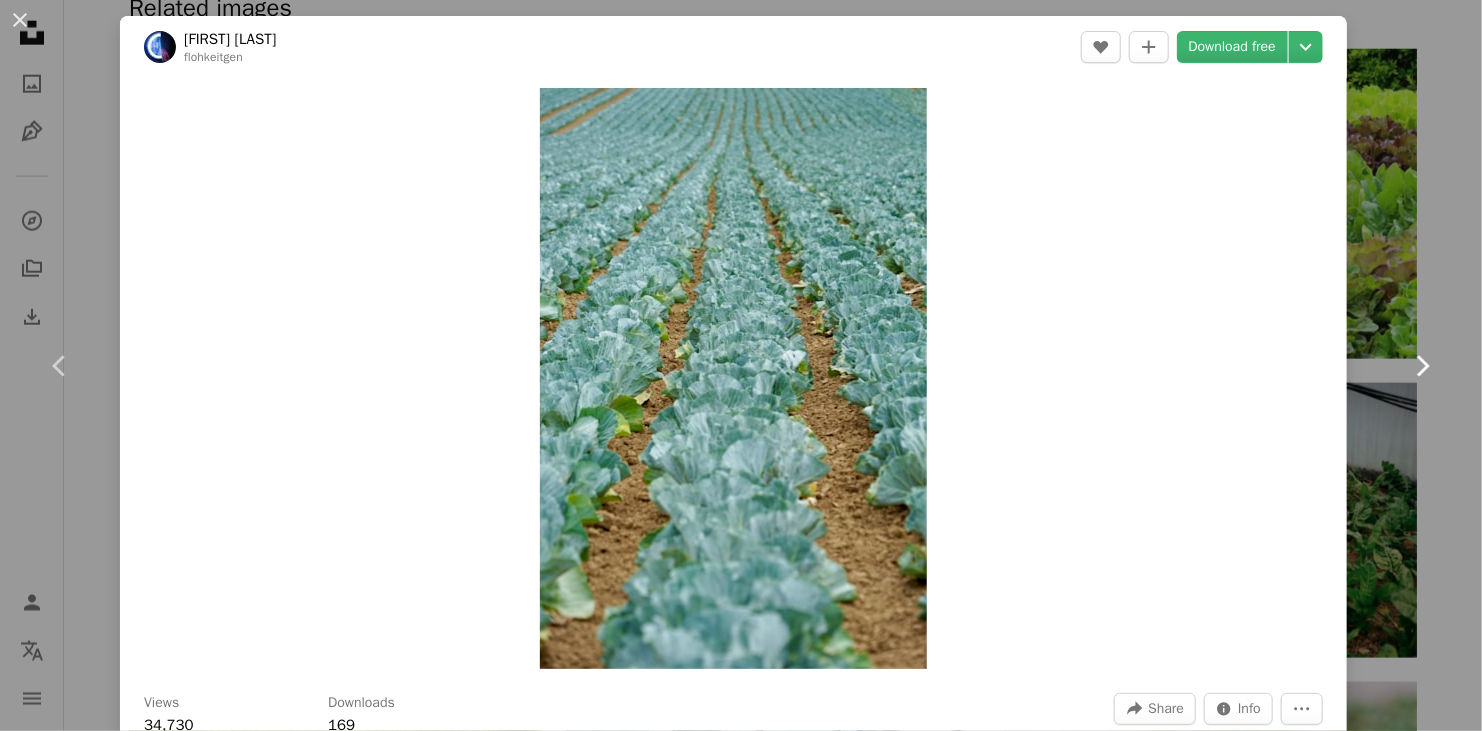click 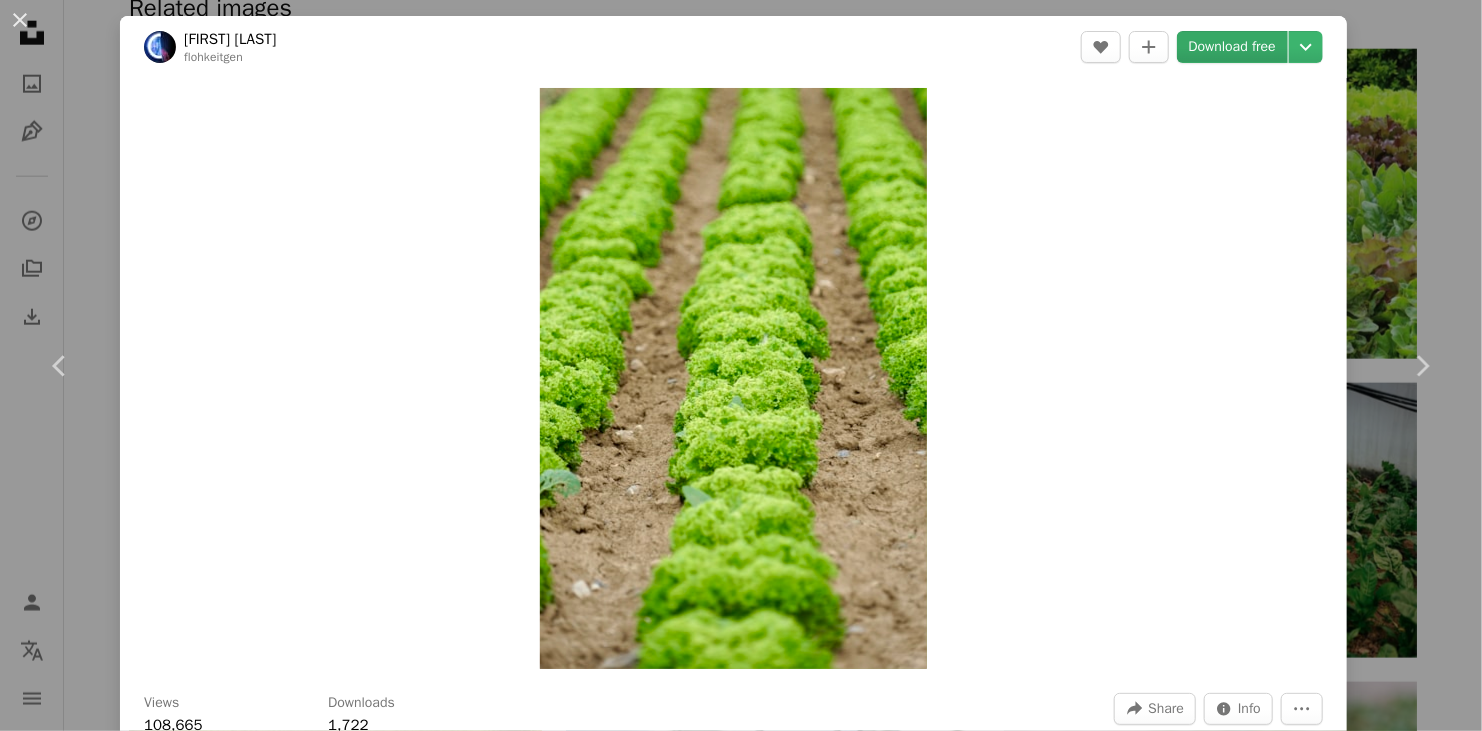 click on "Download free" at bounding box center [1233, 47] 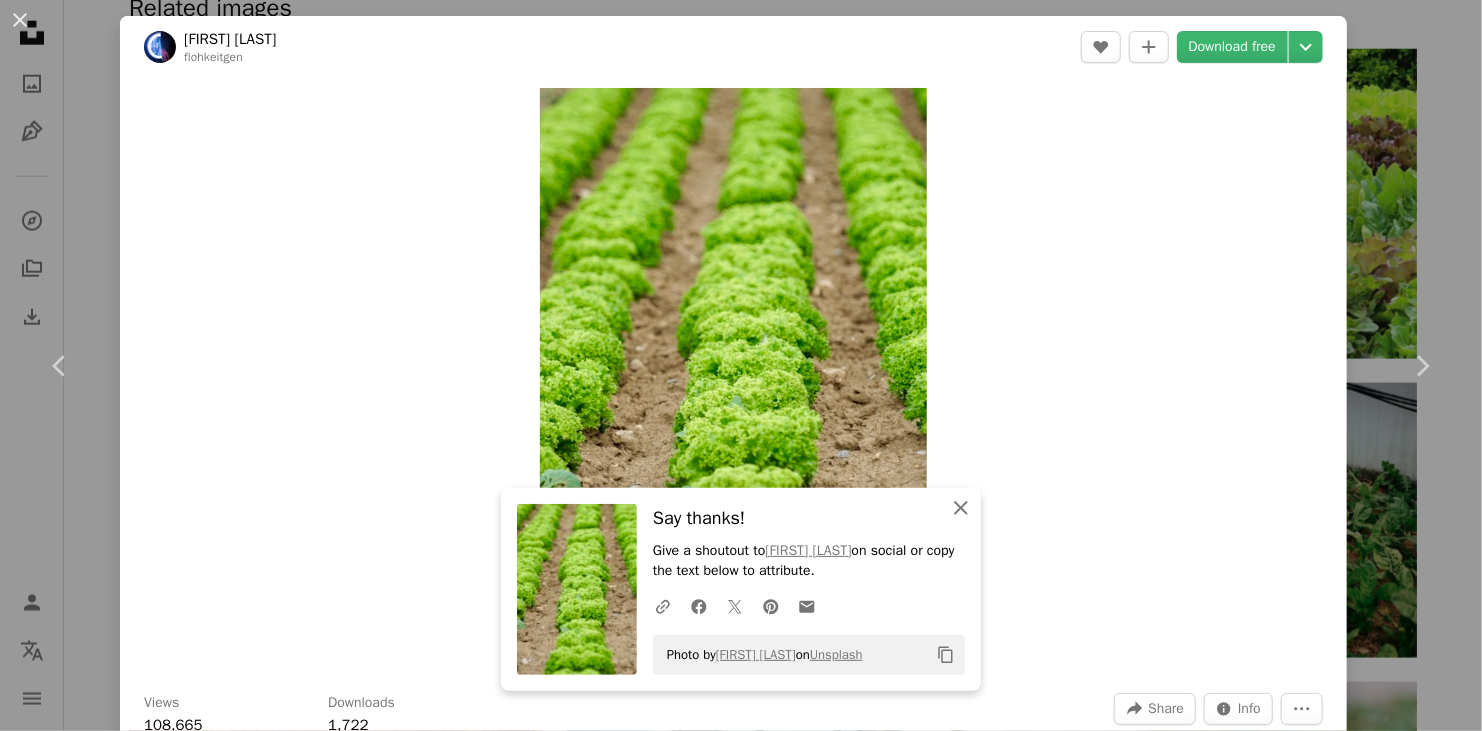 click on "An X shape" 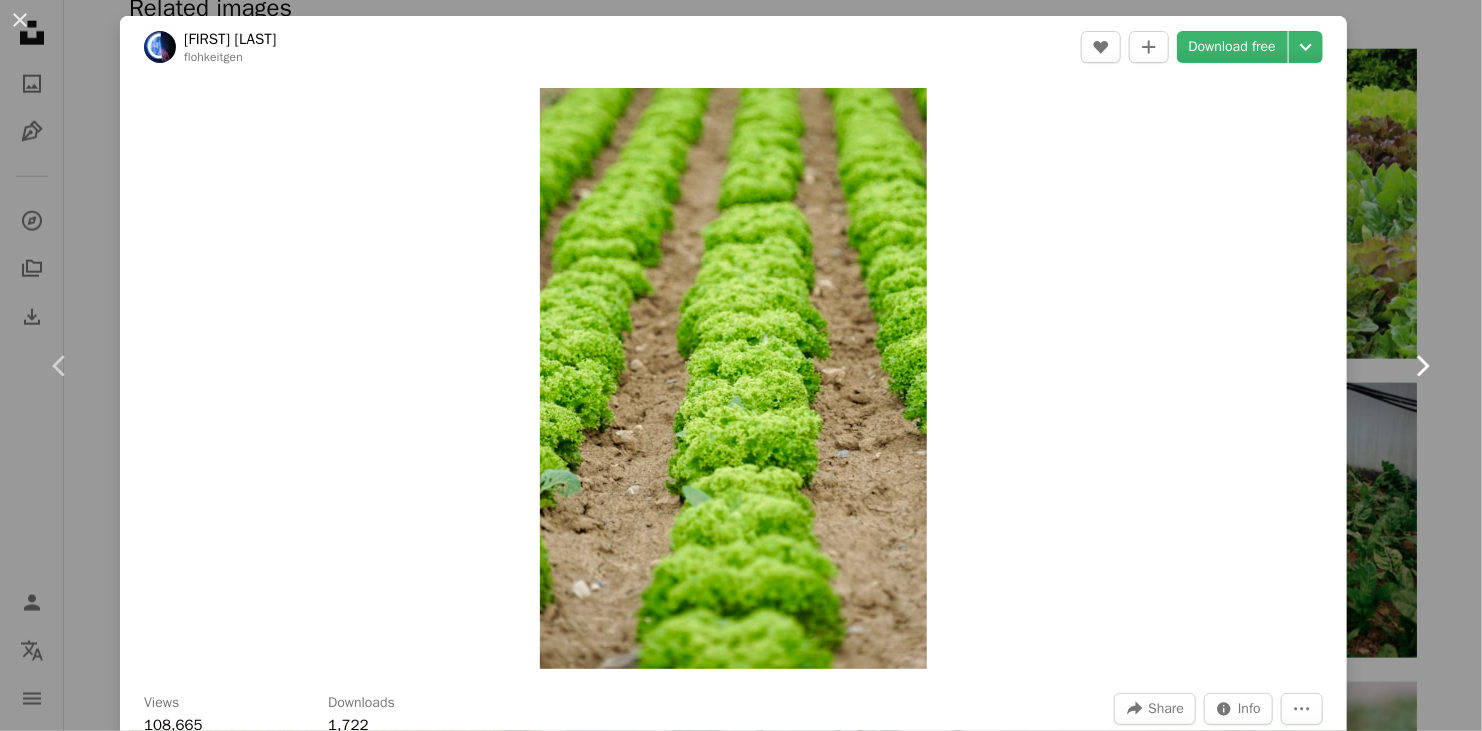 click 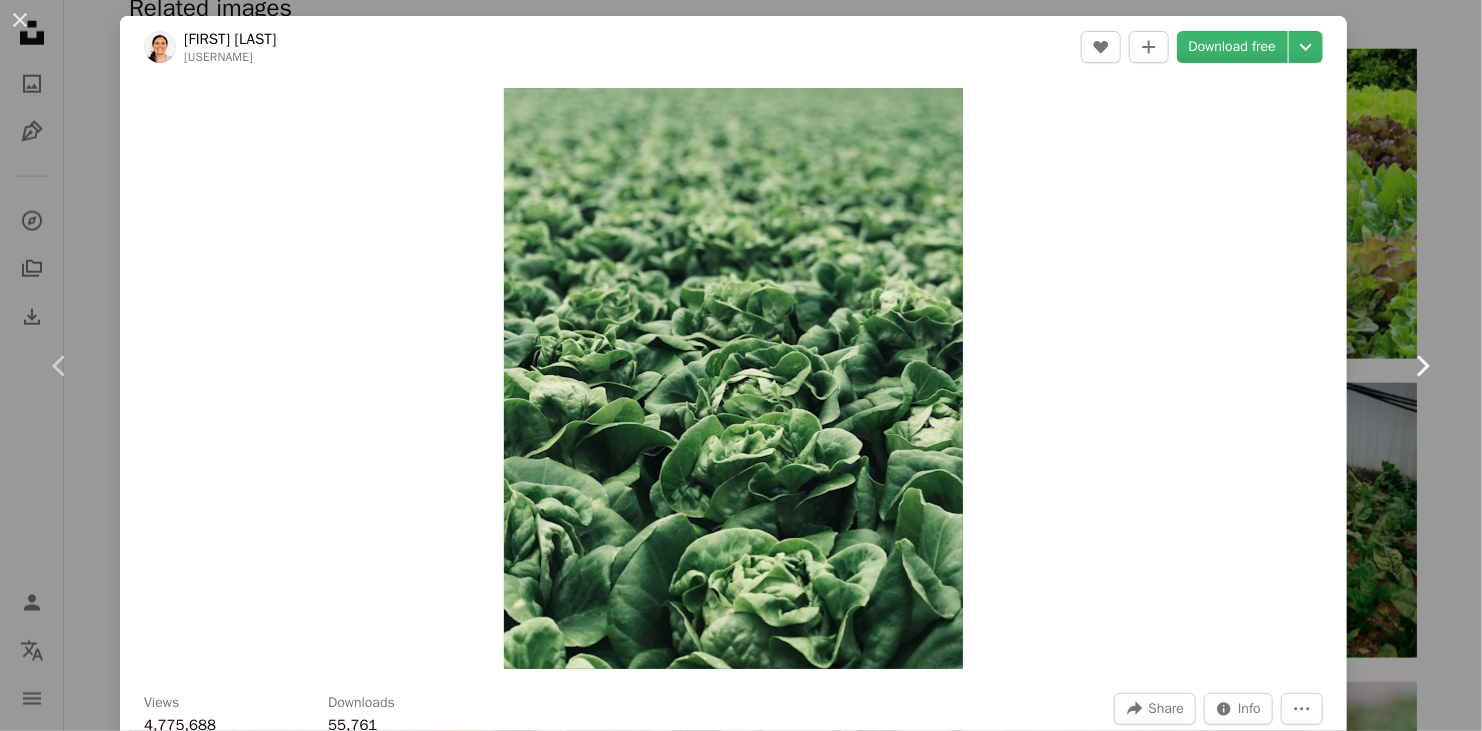 click 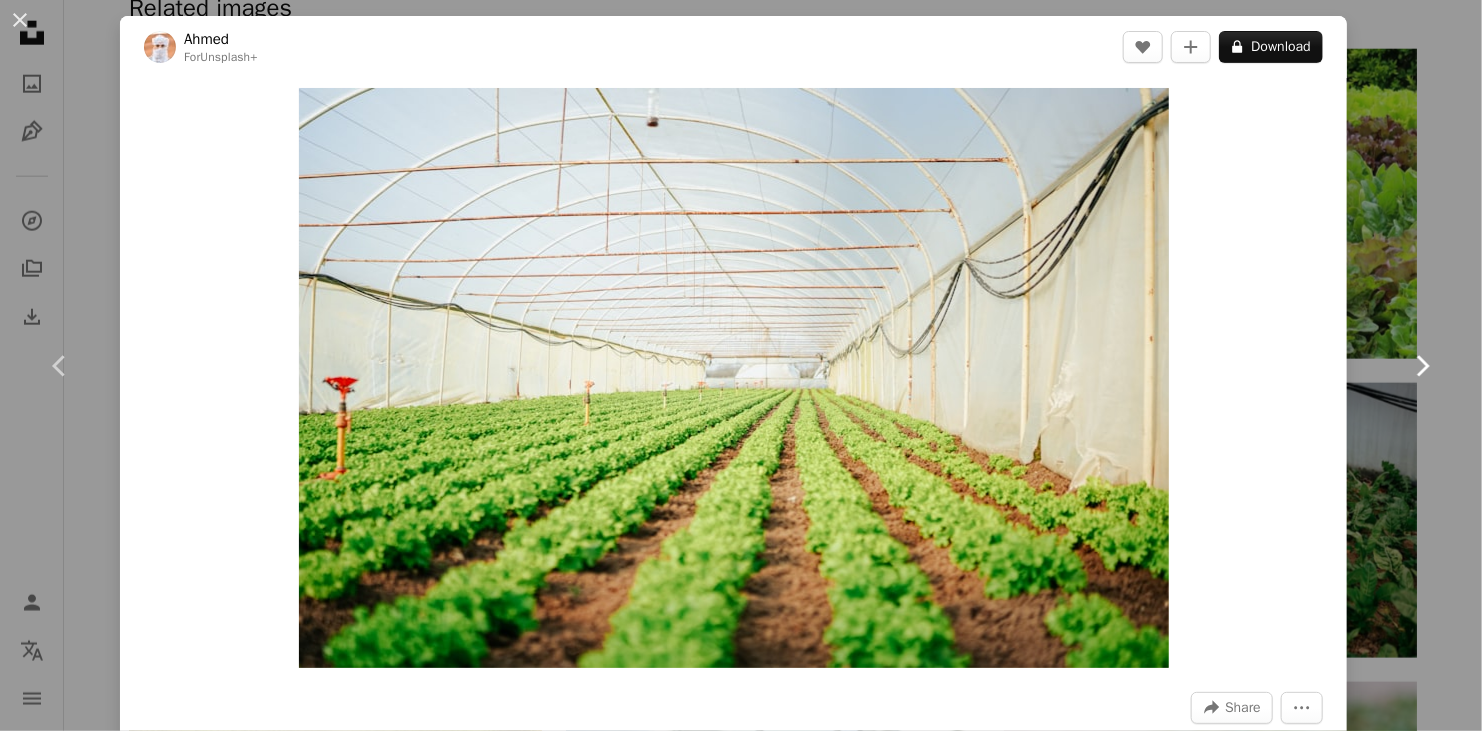 click 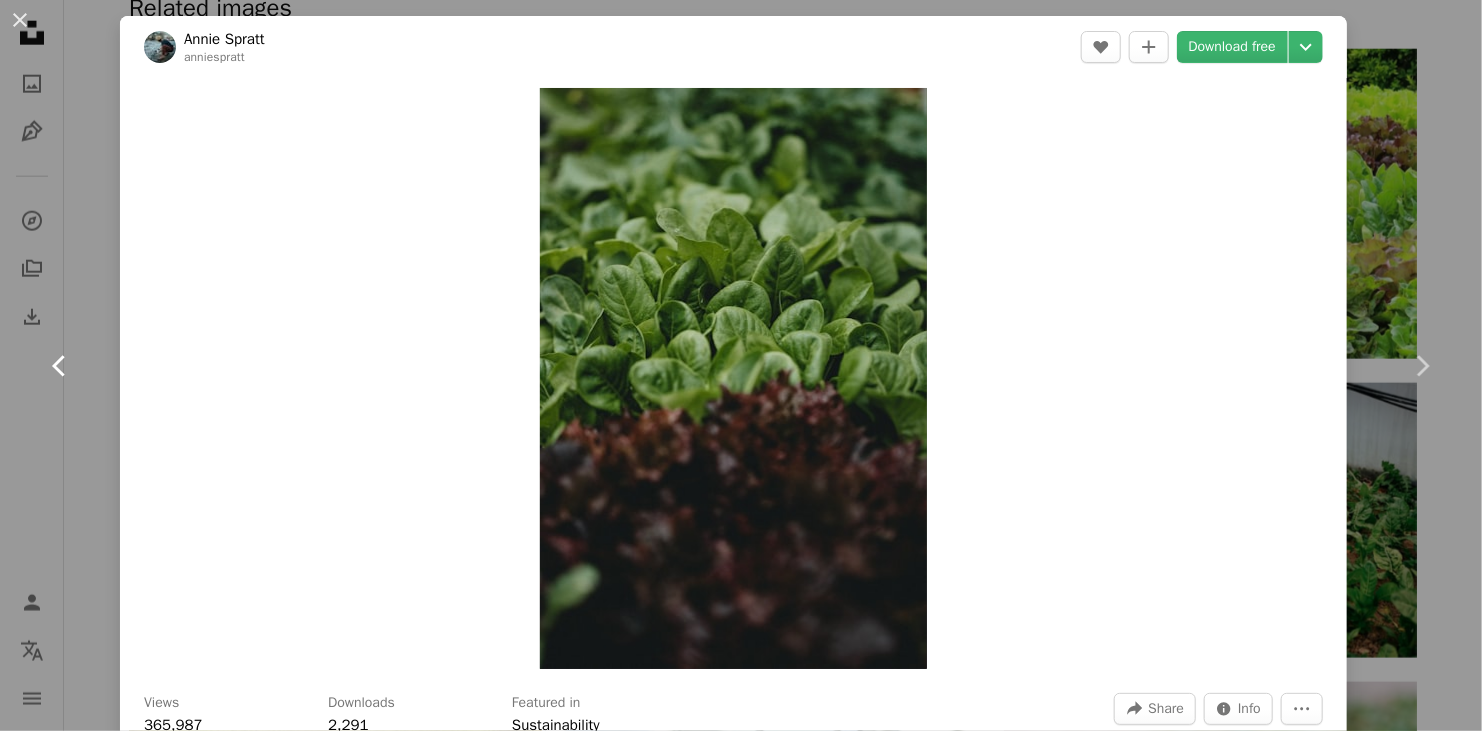 click 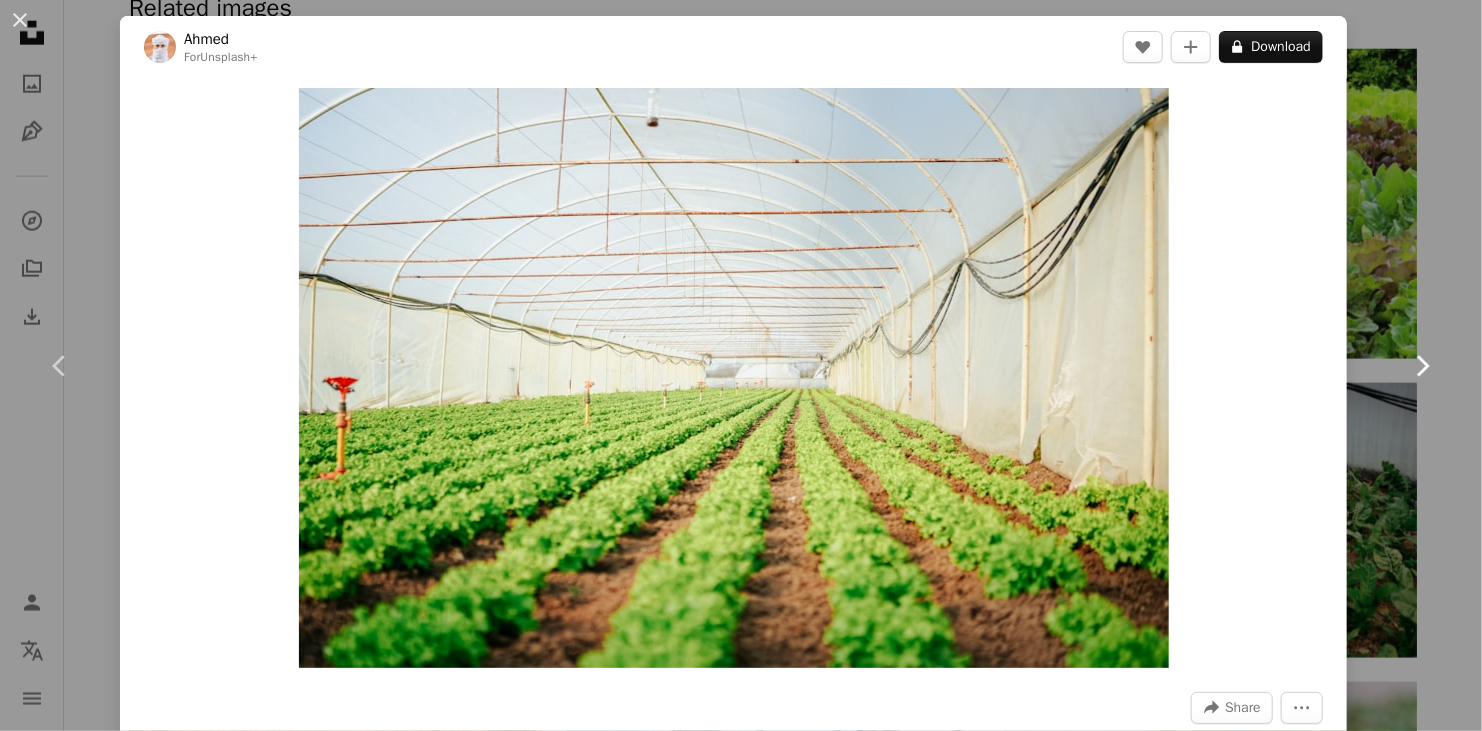 click on "Chevron right" 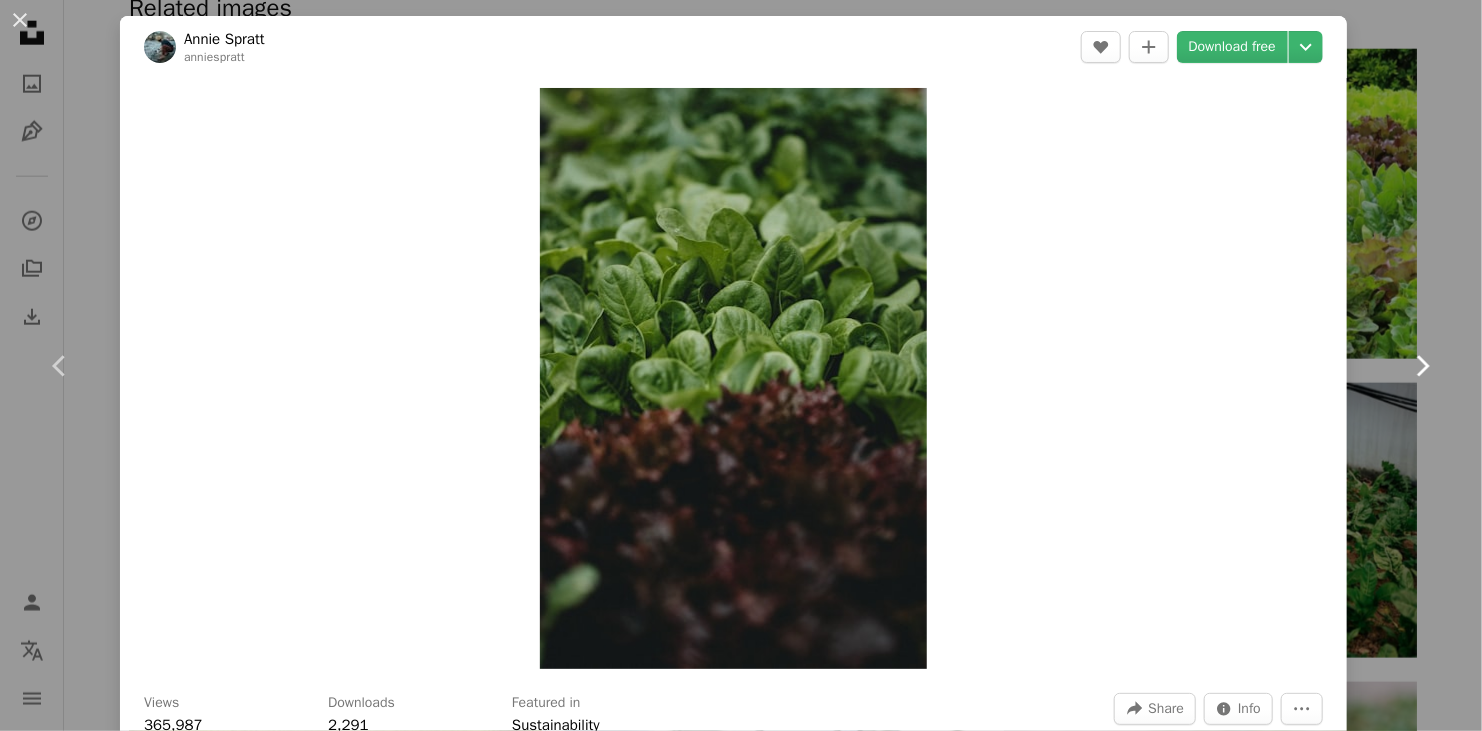 click 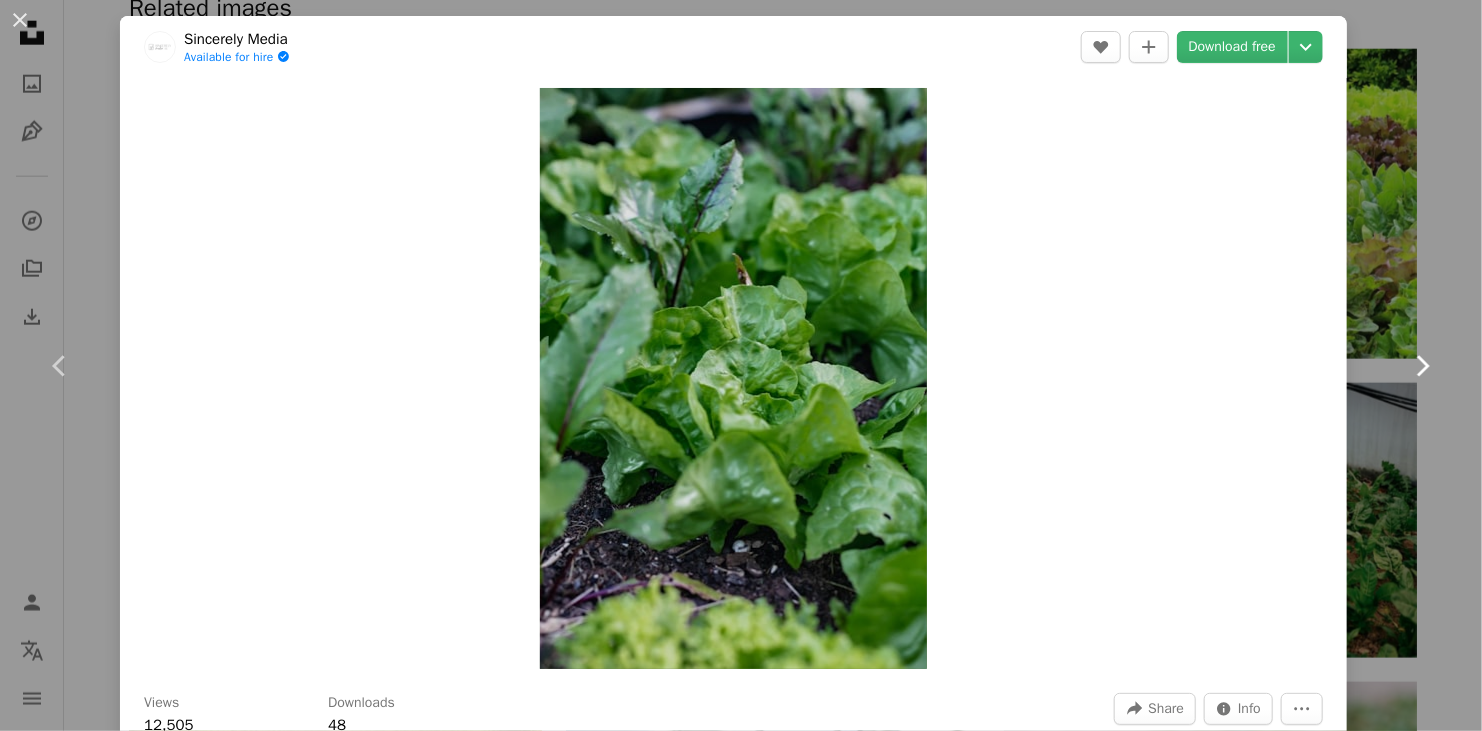 click 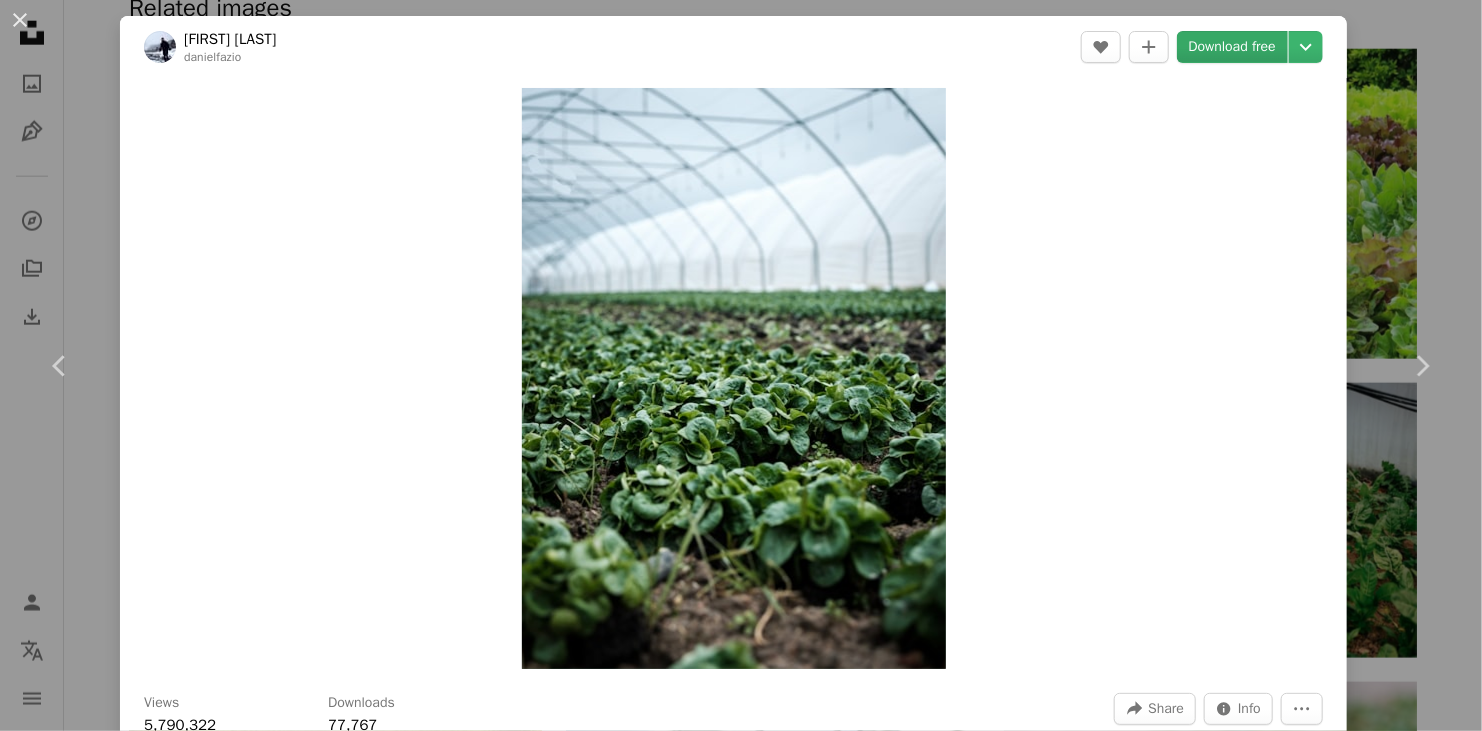 click on "Download free" at bounding box center [1233, 47] 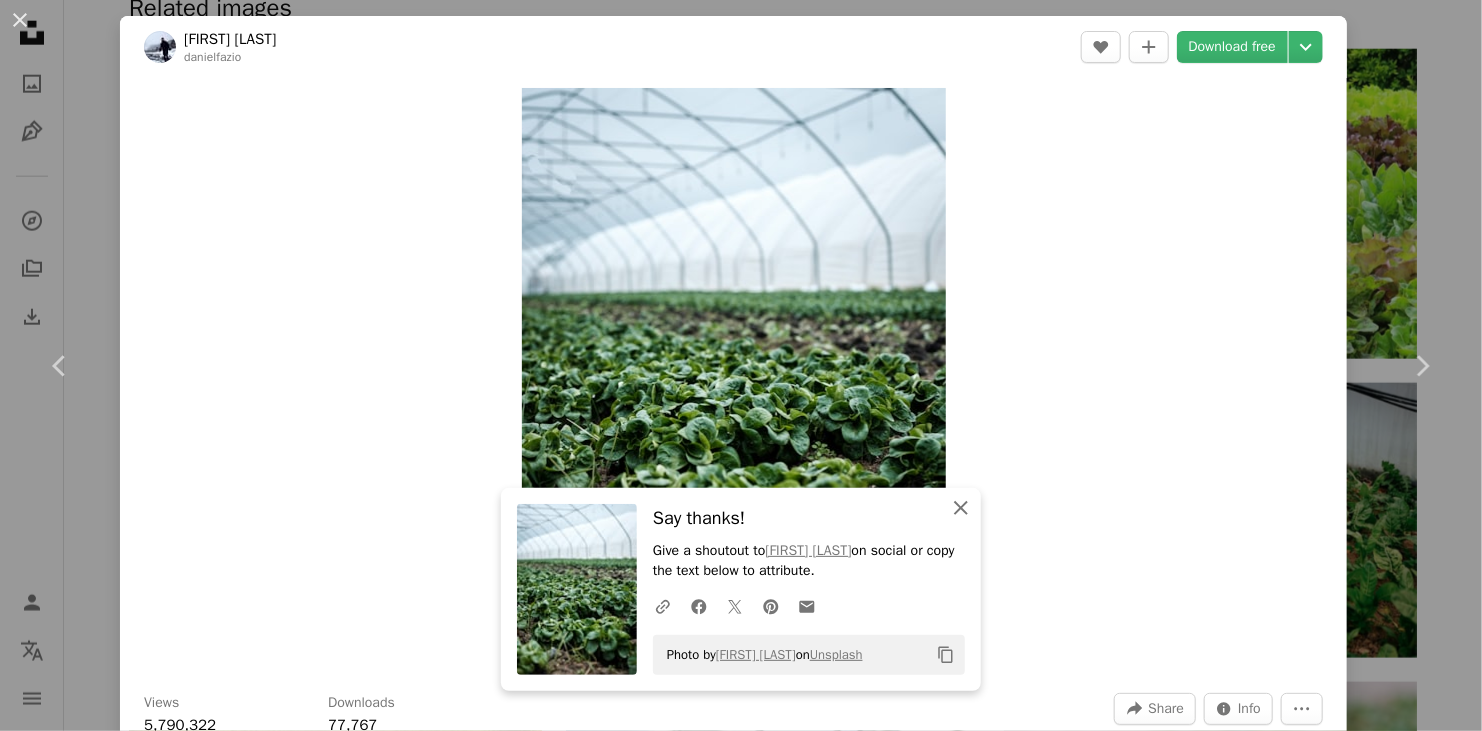 click 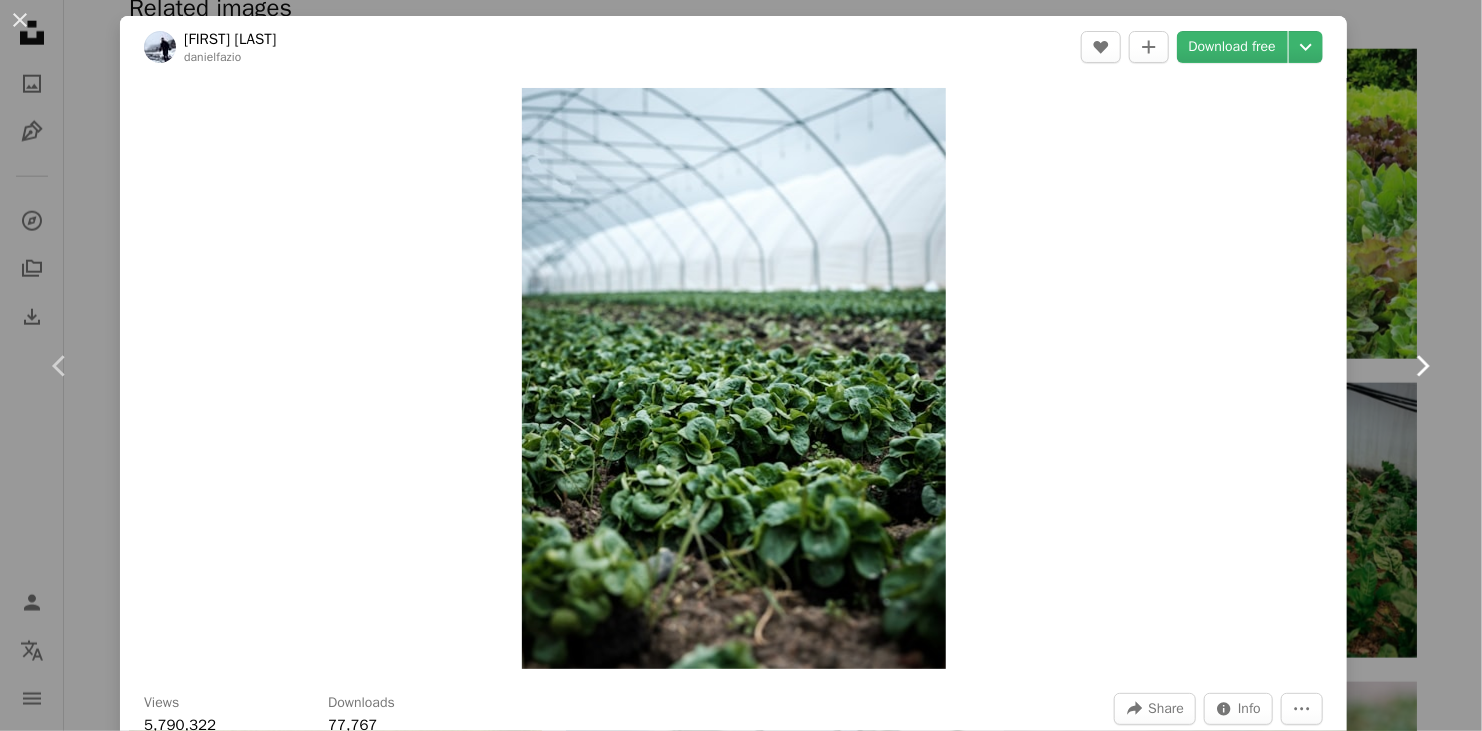 click on "Chevron right" 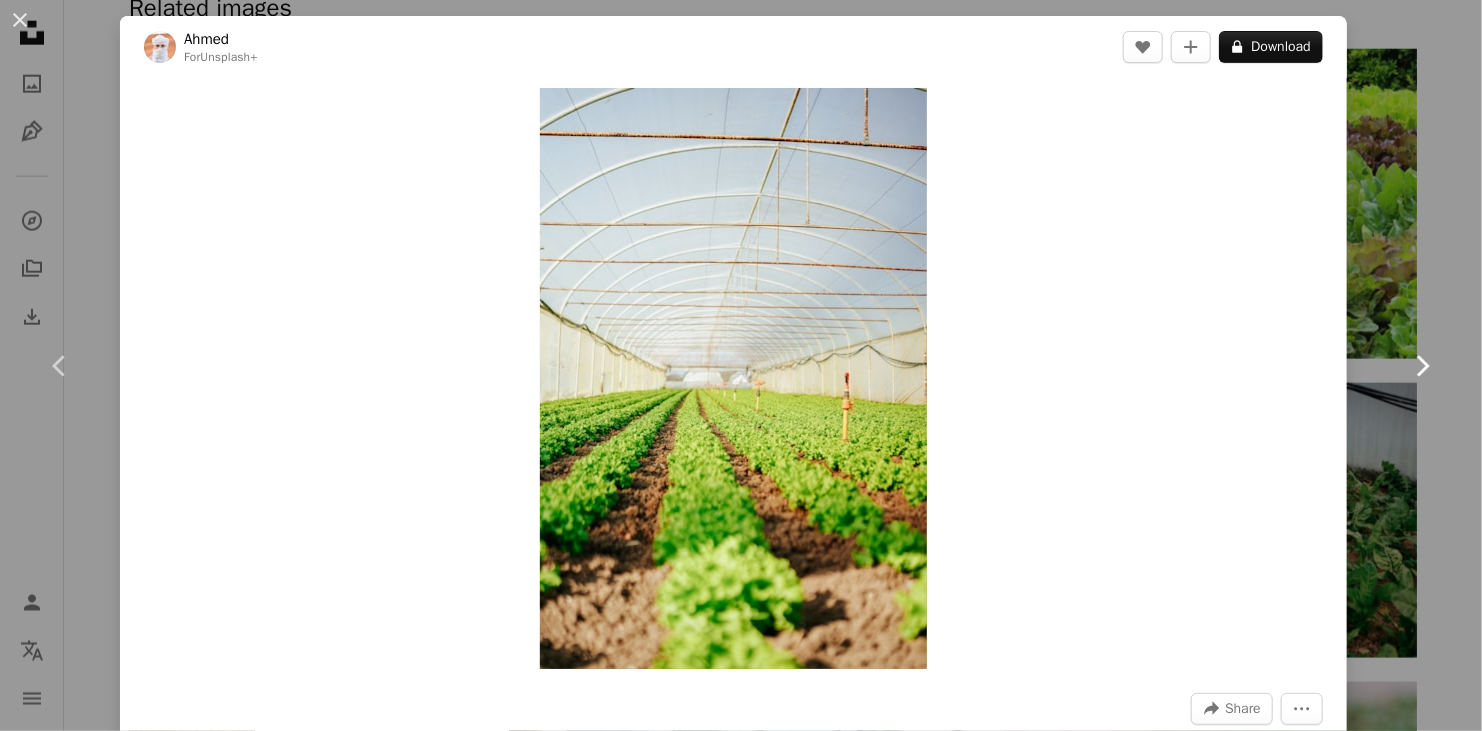 click on "Chevron right" 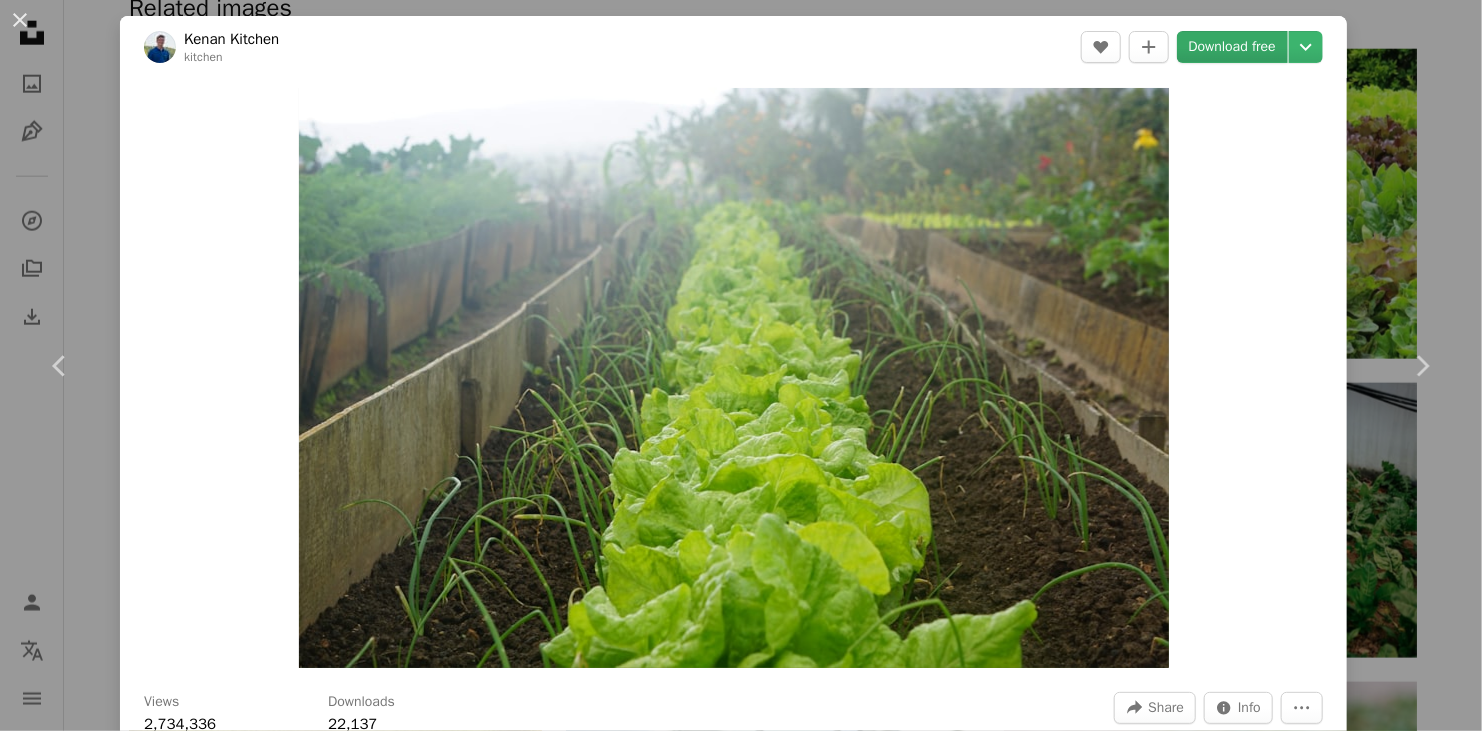 click on "Download free" at bounding box center (1233, 47) 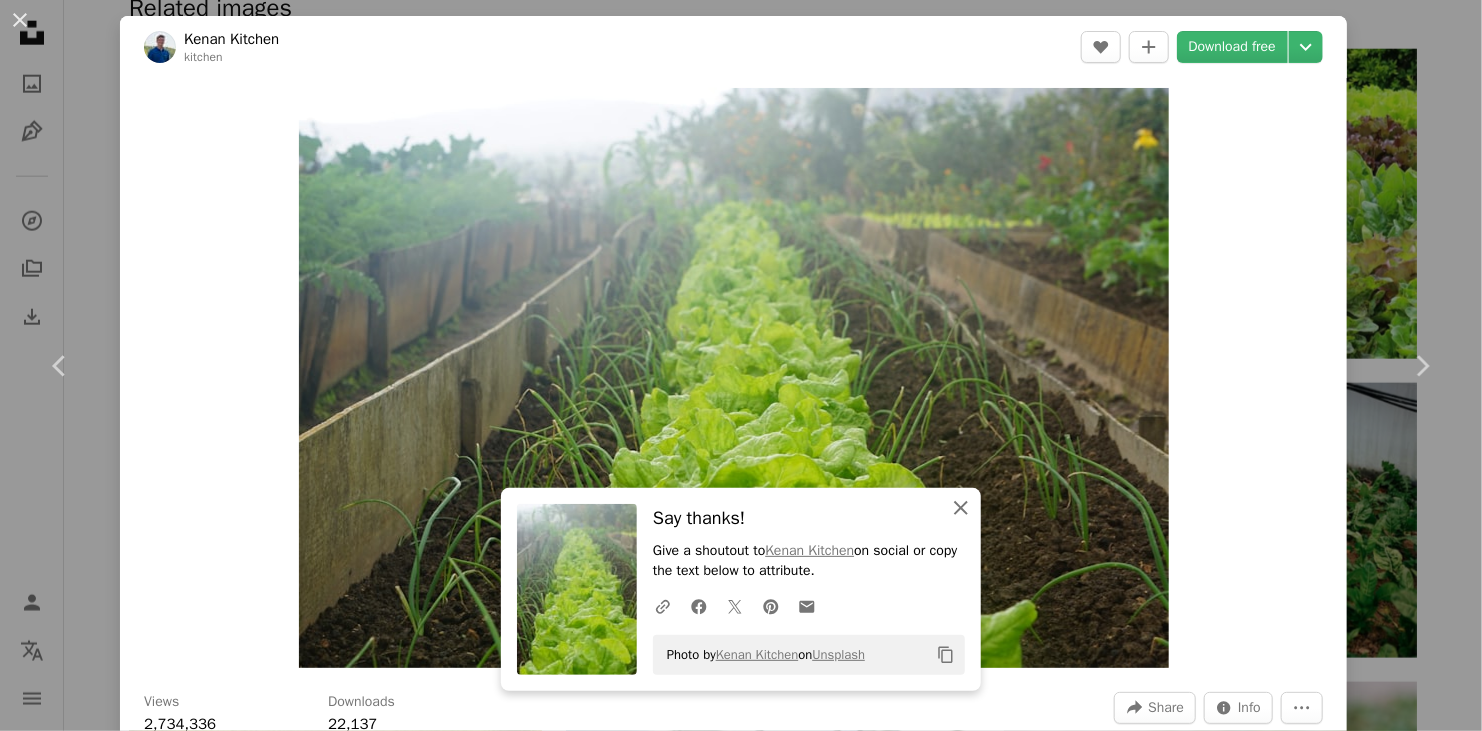 click on "An X shape" 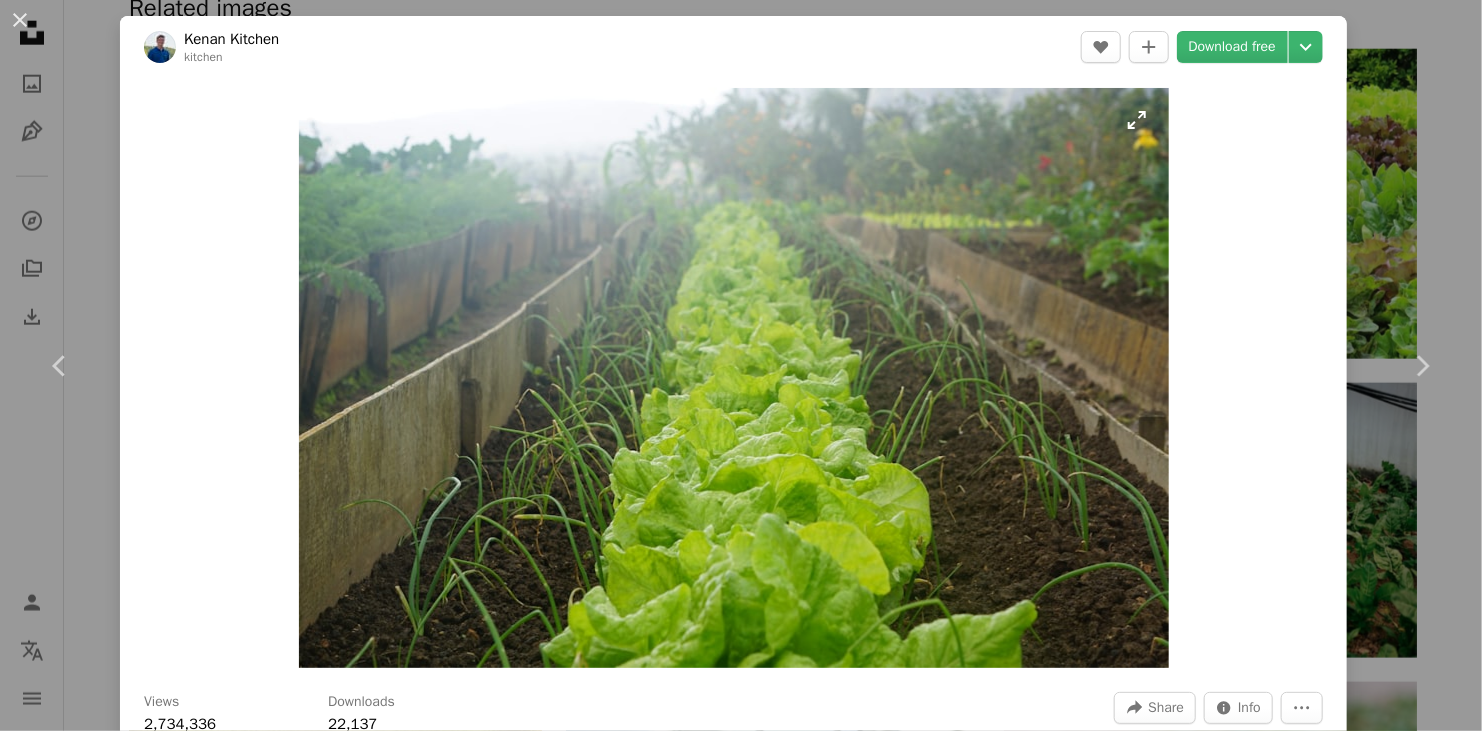 click at bounding box center [734, 378] 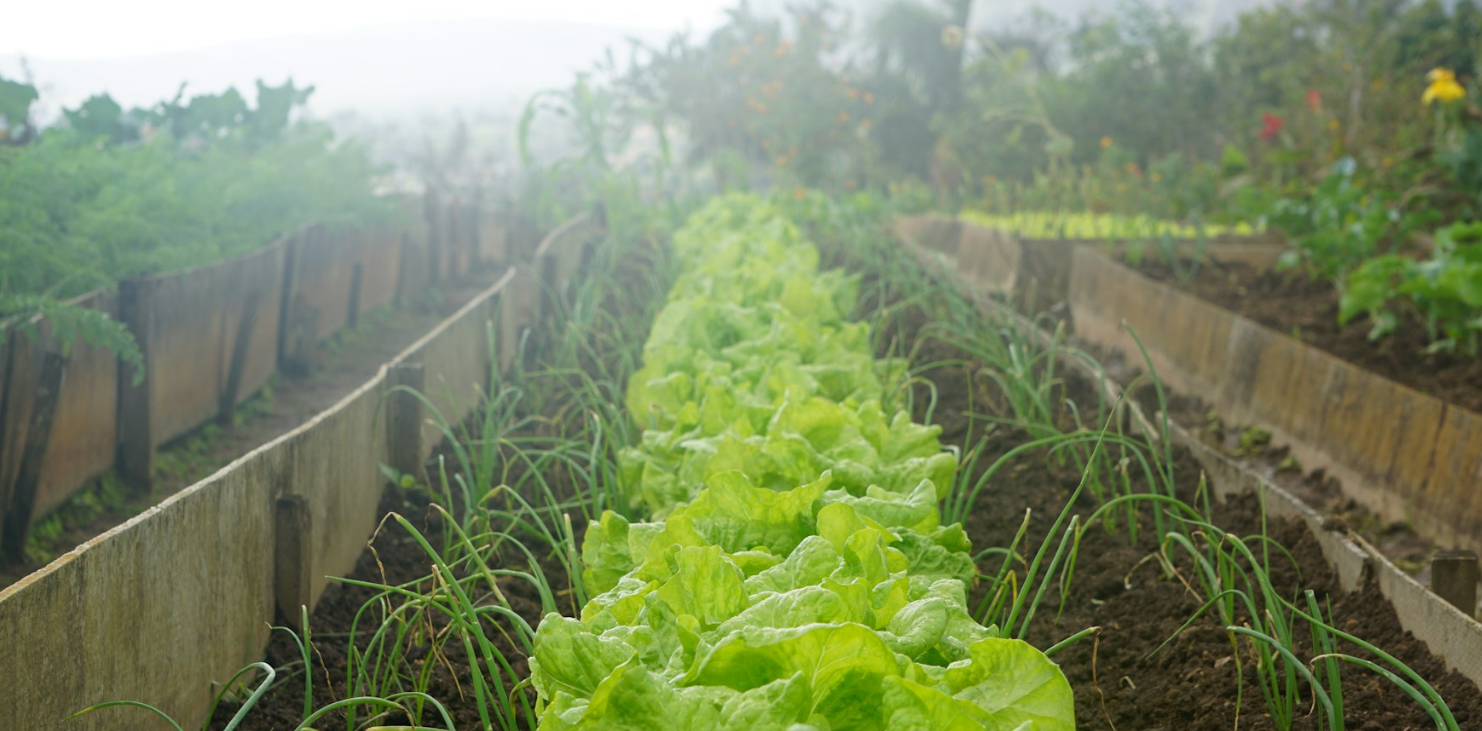 scroll, scrollTop: 124, scrollLeft: 0, axis: vertical 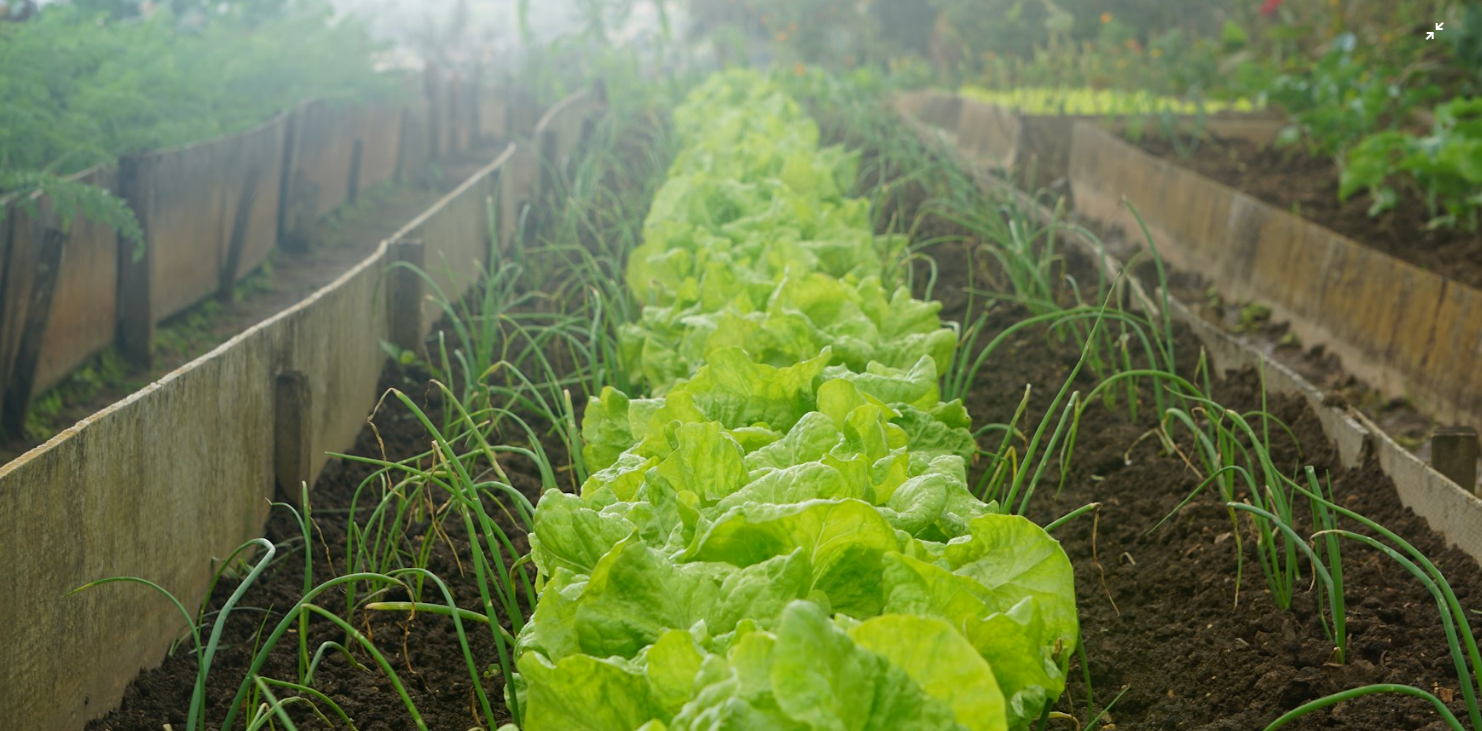 click at bounding box center [741, 369] 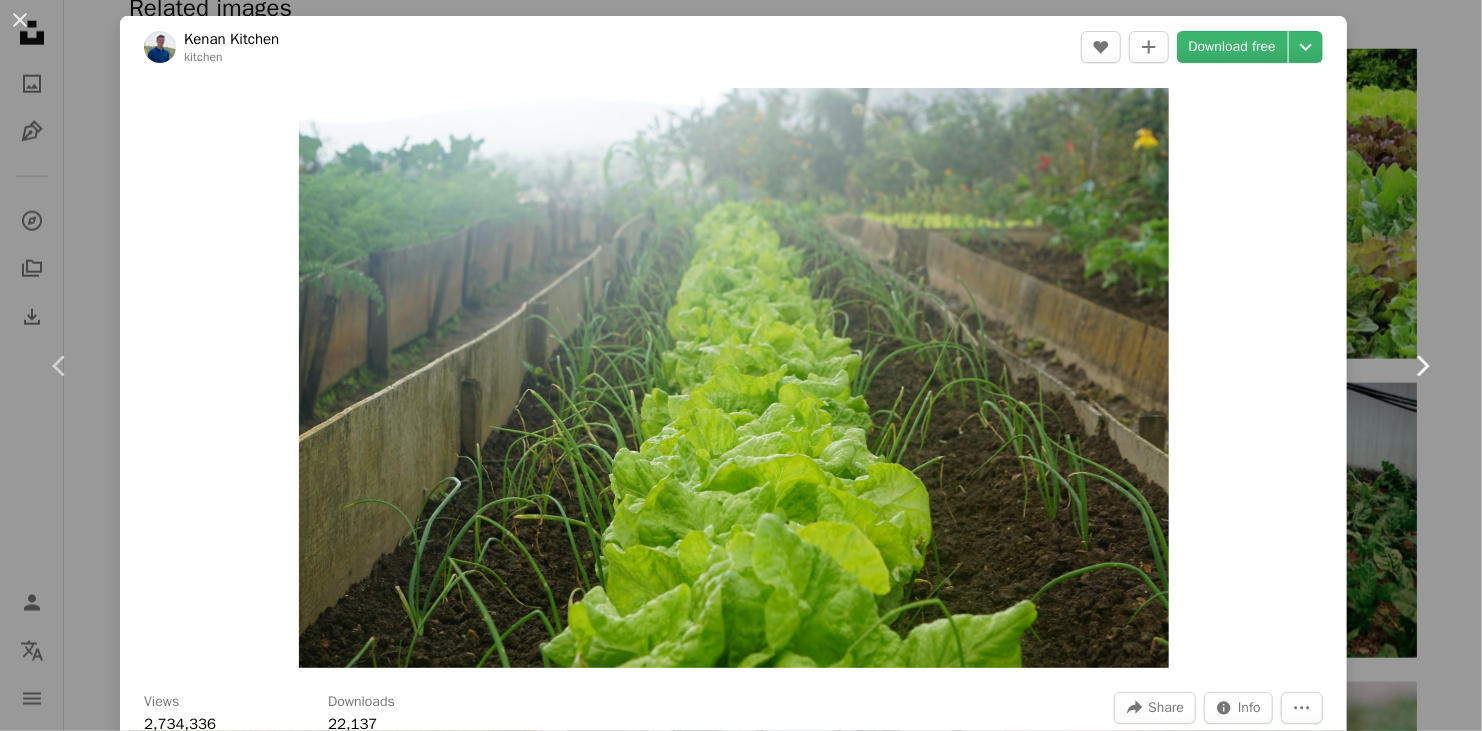 click on "Chevron right" 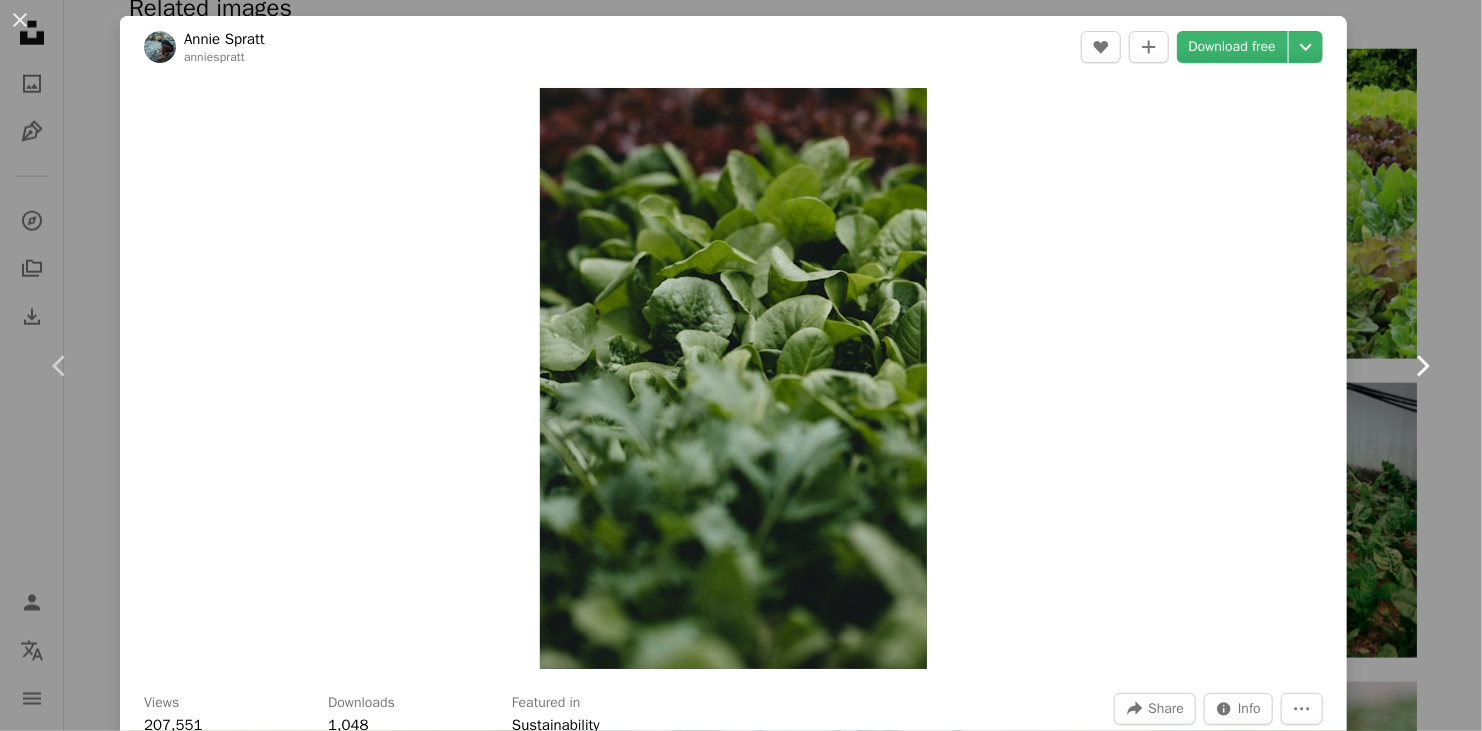click on "Chevron right" 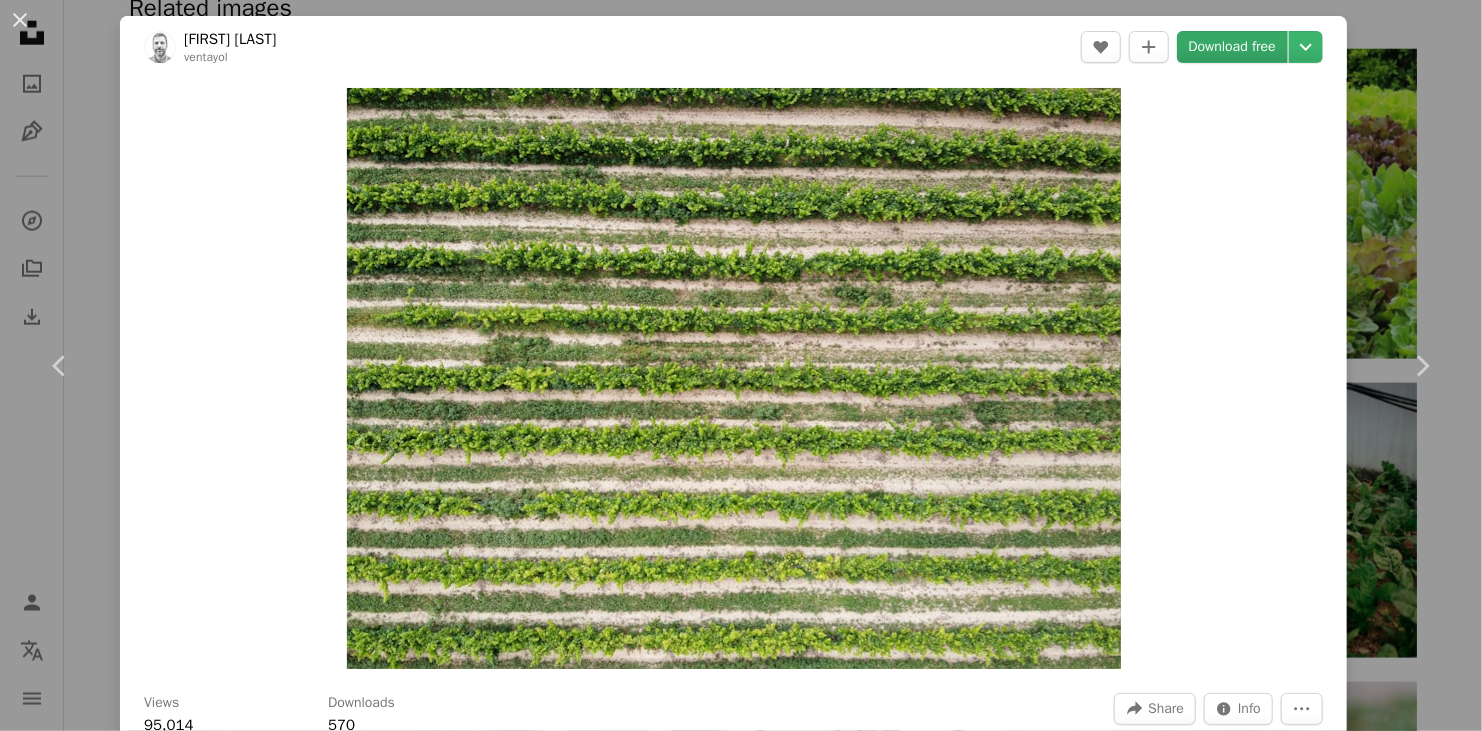 click on "Download free" at bounding box center (1233, 47) 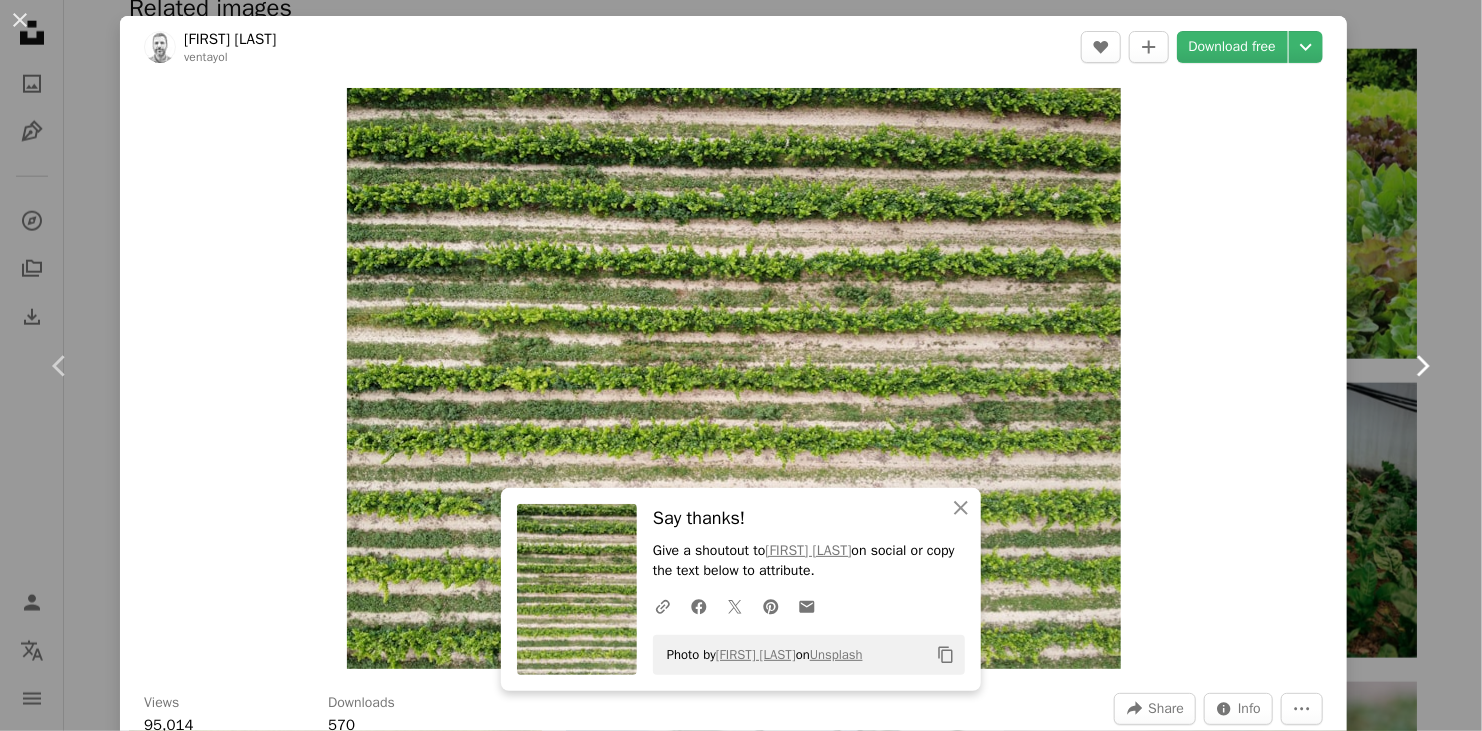 click on "Chevron right" 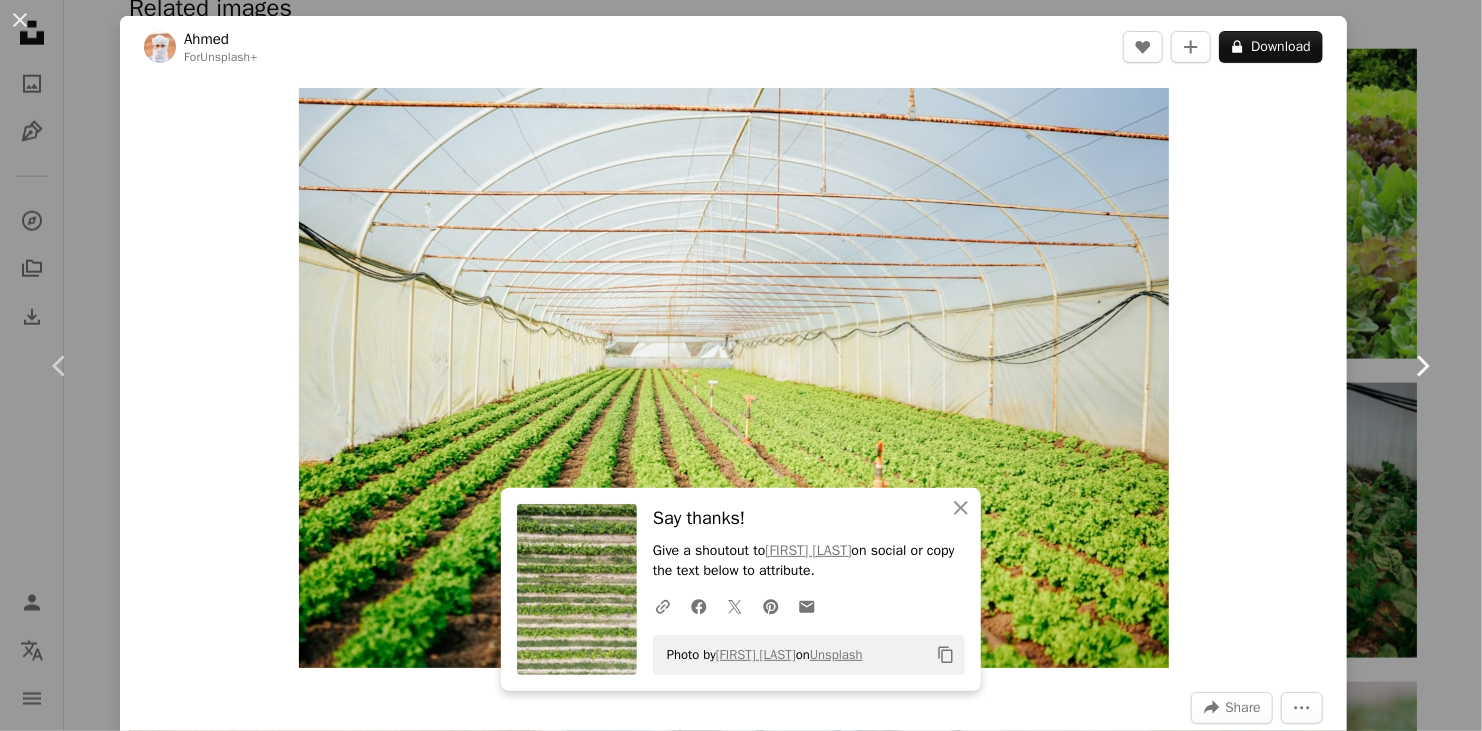 click on "Chevron right" 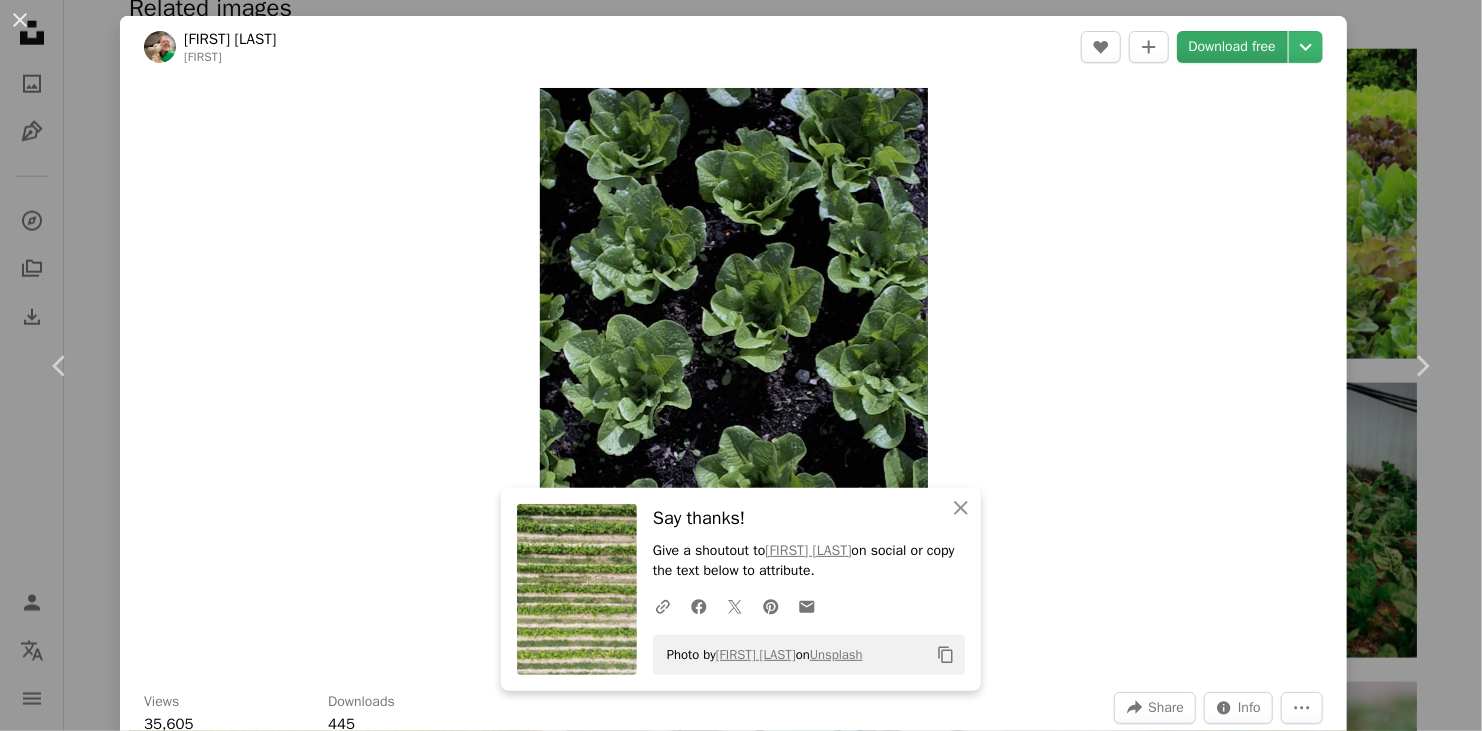 click on "Download free" at bounding box center (1233, 47) 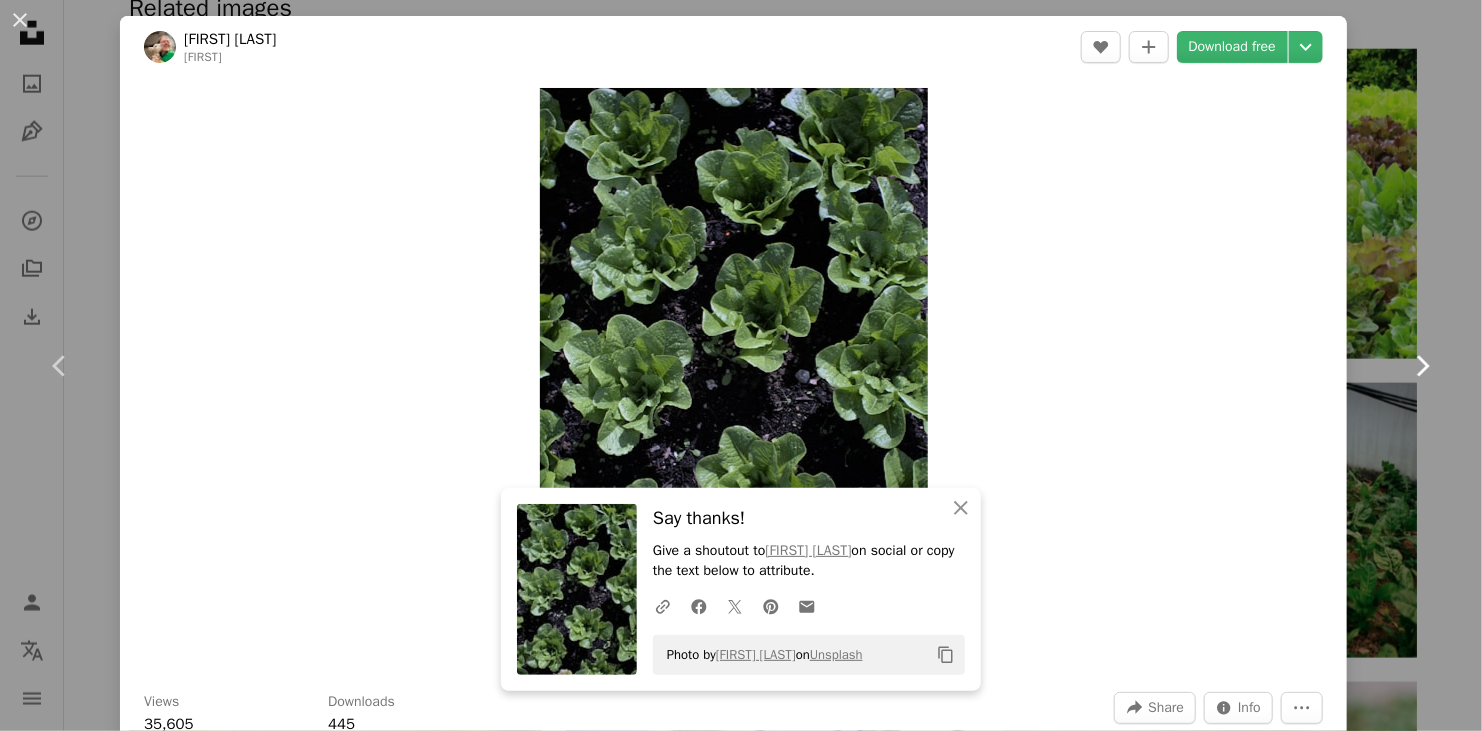 click on "Chevron right" 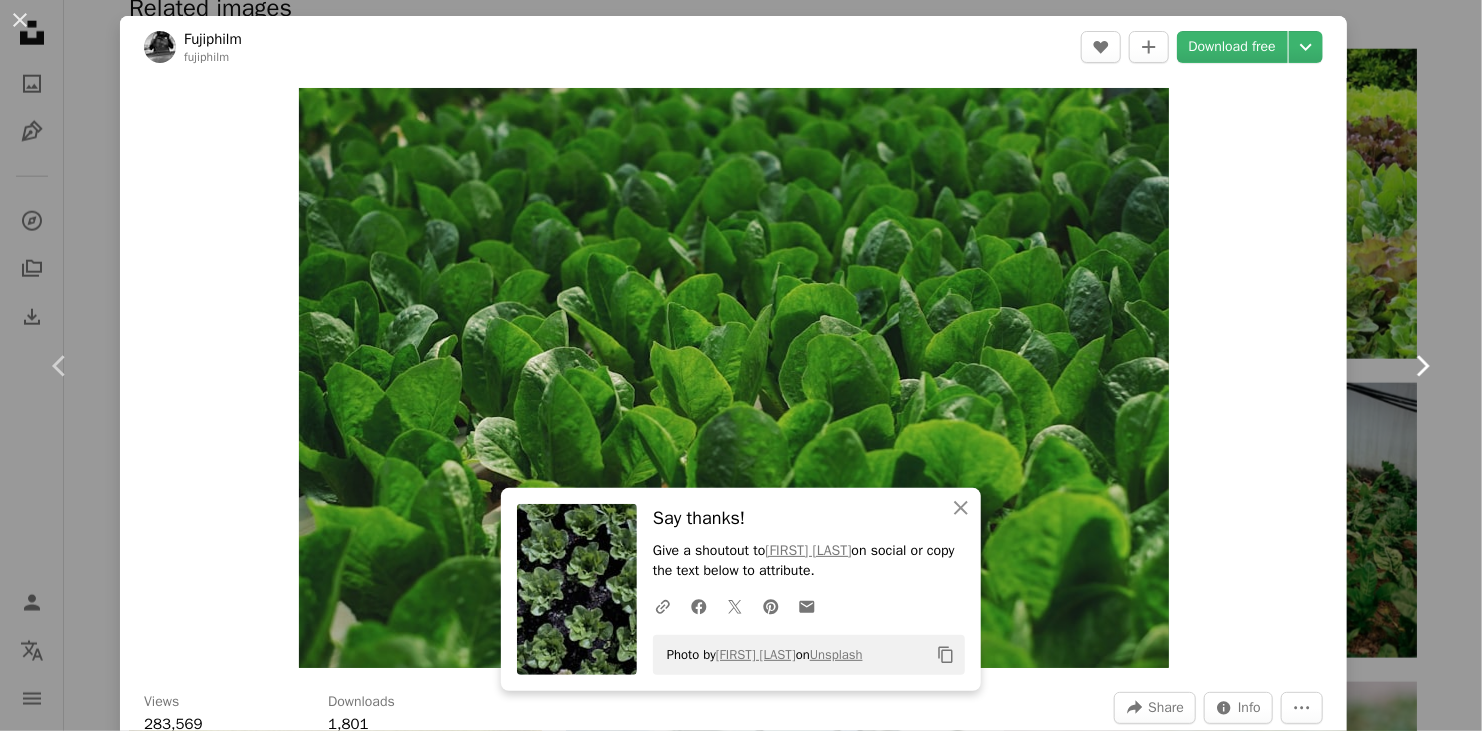click on "Chevron right" 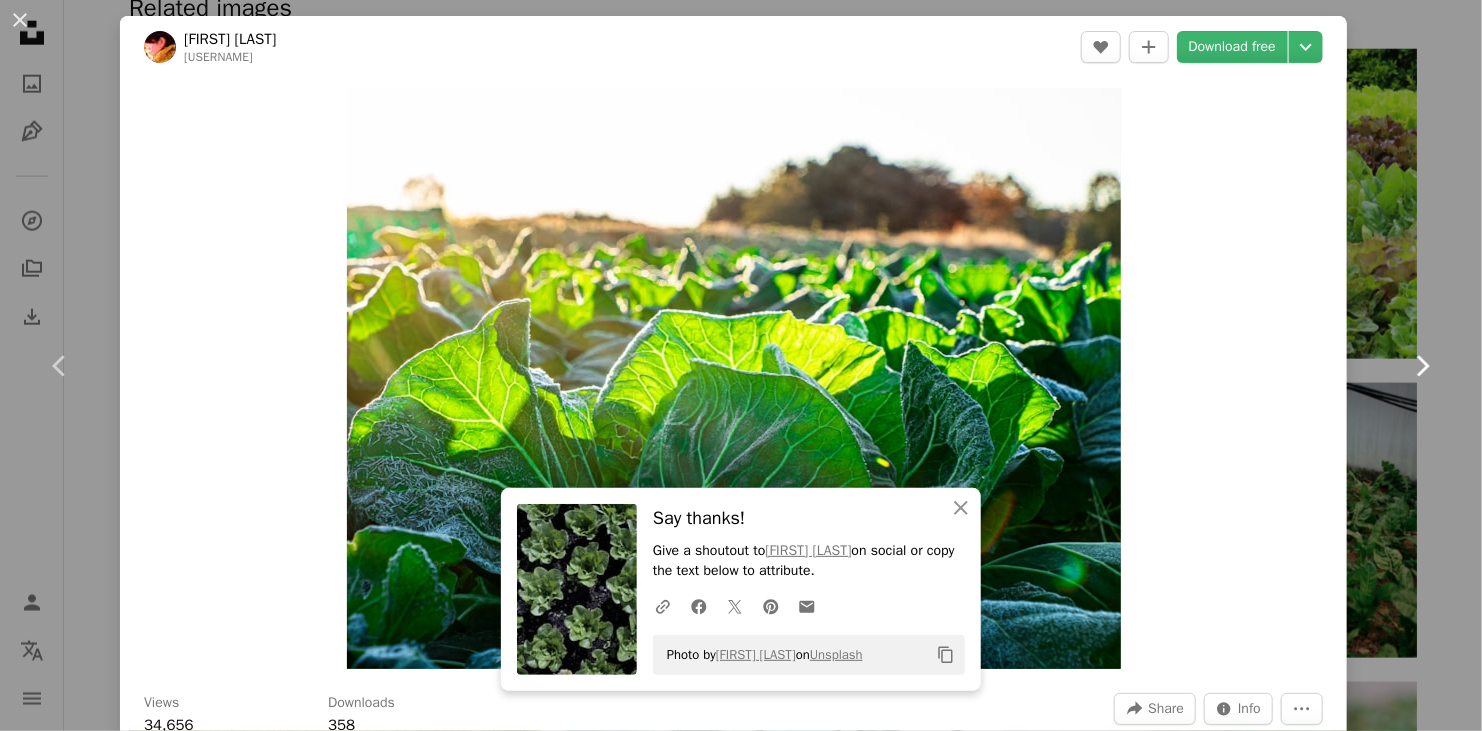 click on "Chevron right" 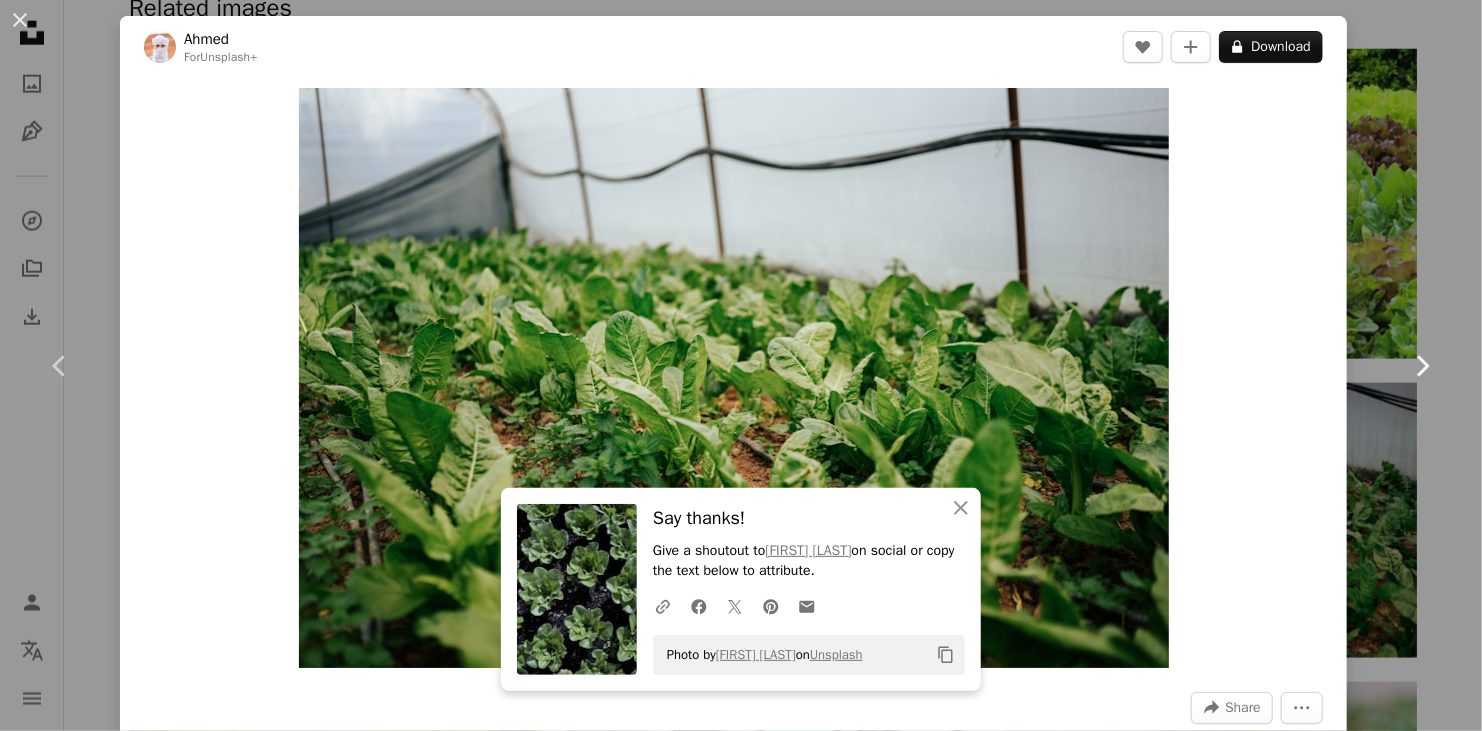 click on "Chevron right" 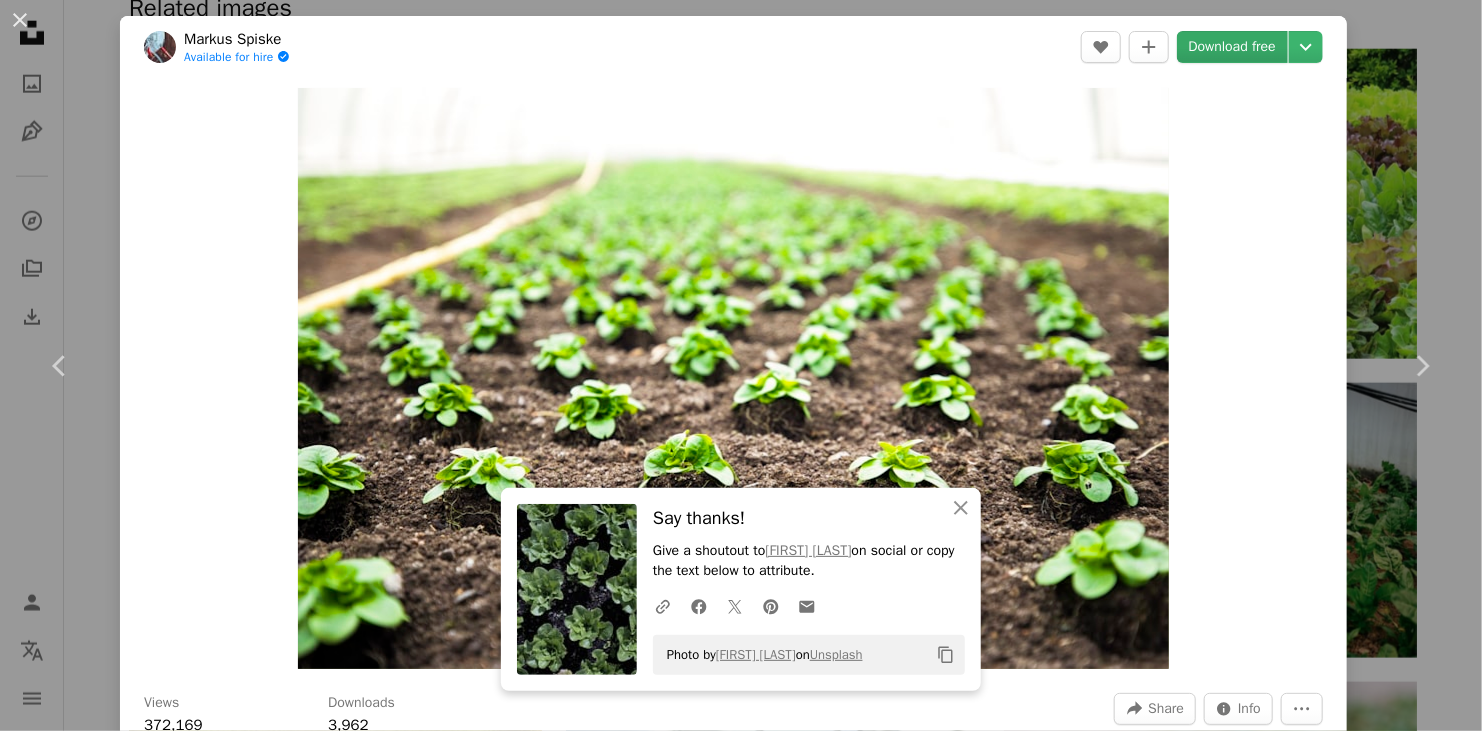 click on "Download free" at bounding box center (1233, 47) 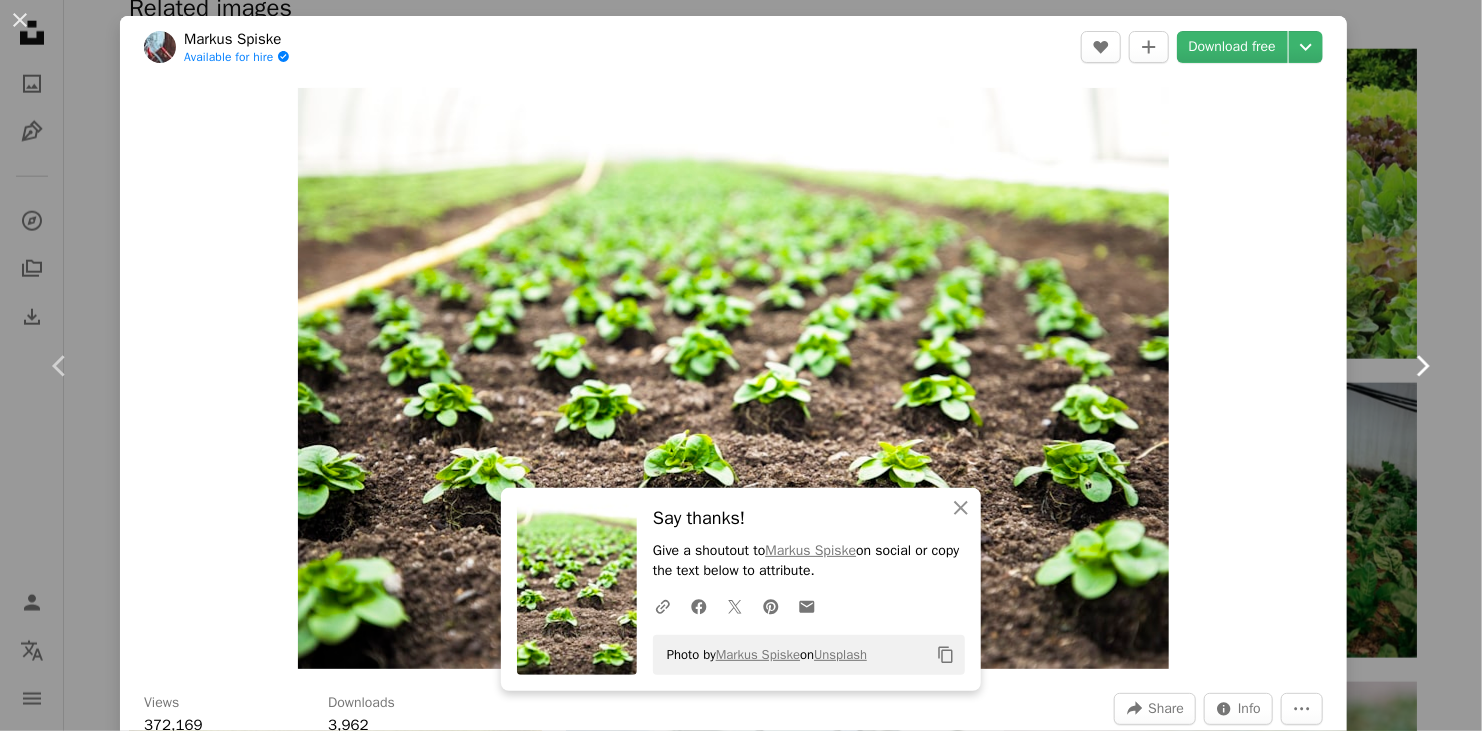 click on "Chevron right" 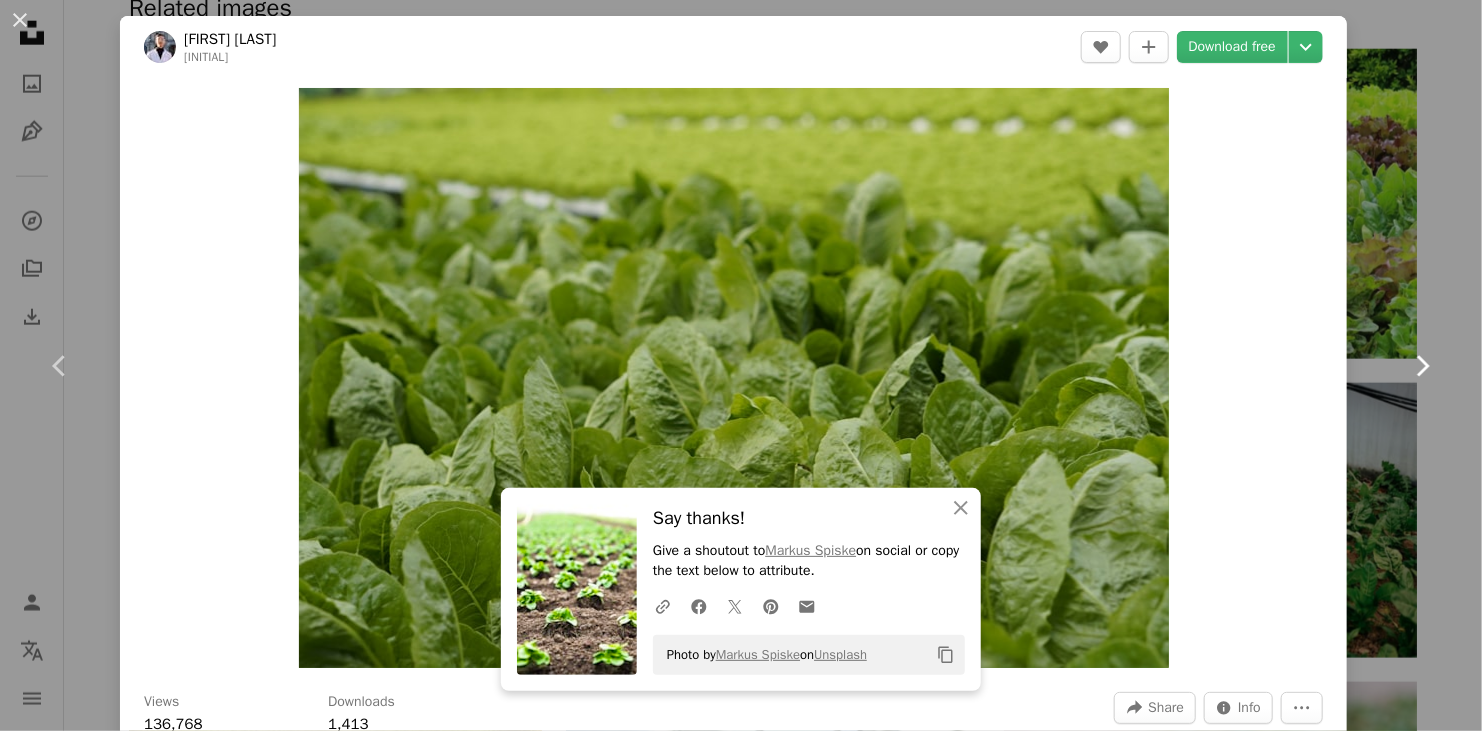 click on "Chevron right" 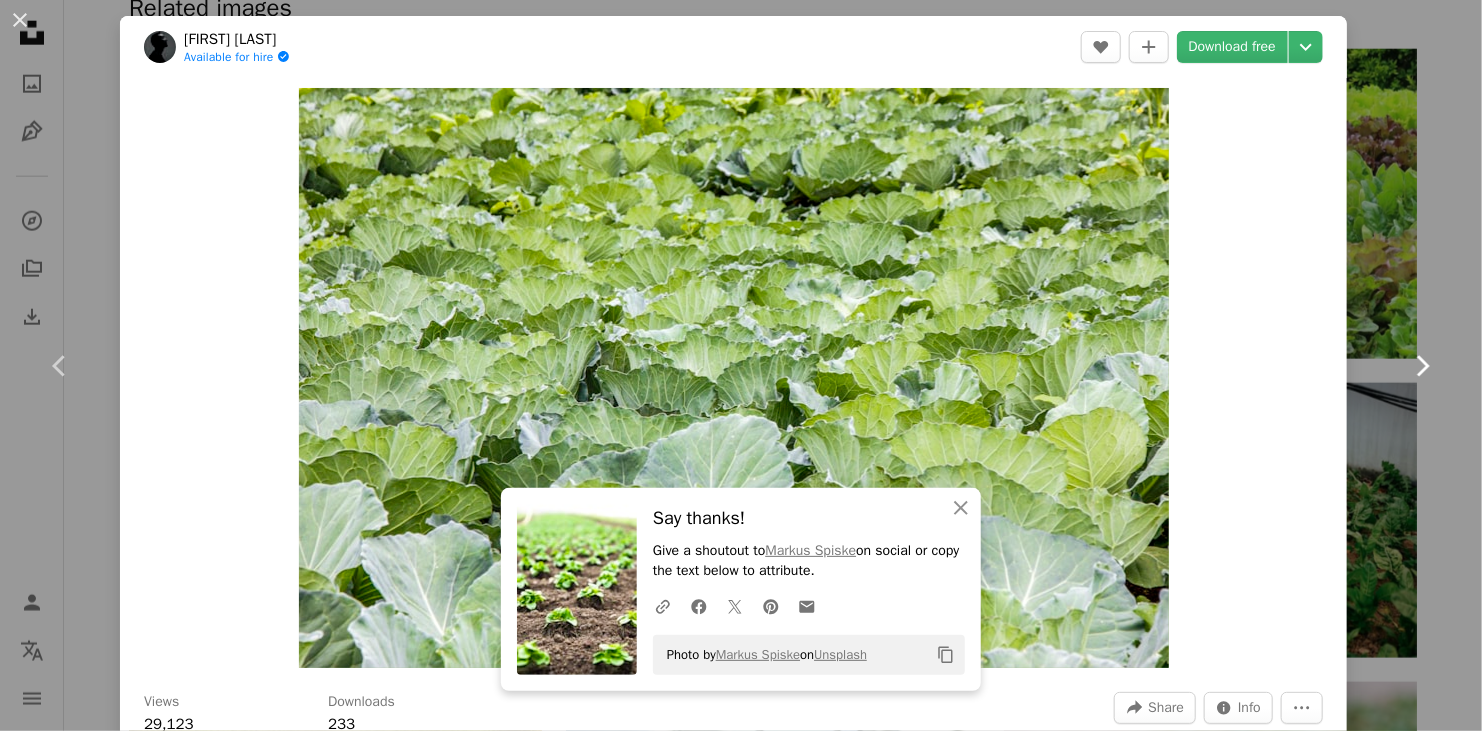 click on "Chevron right" 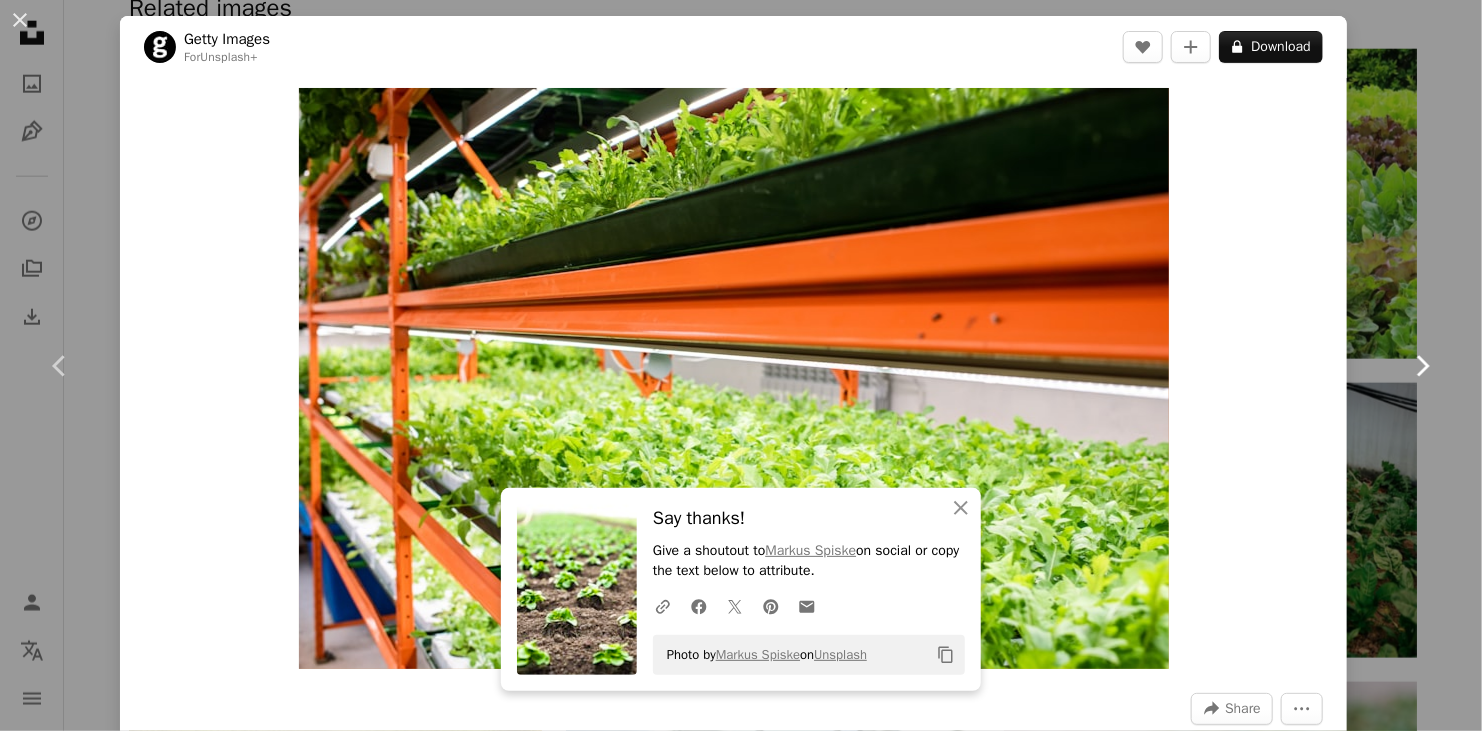 click on "Chevron right" 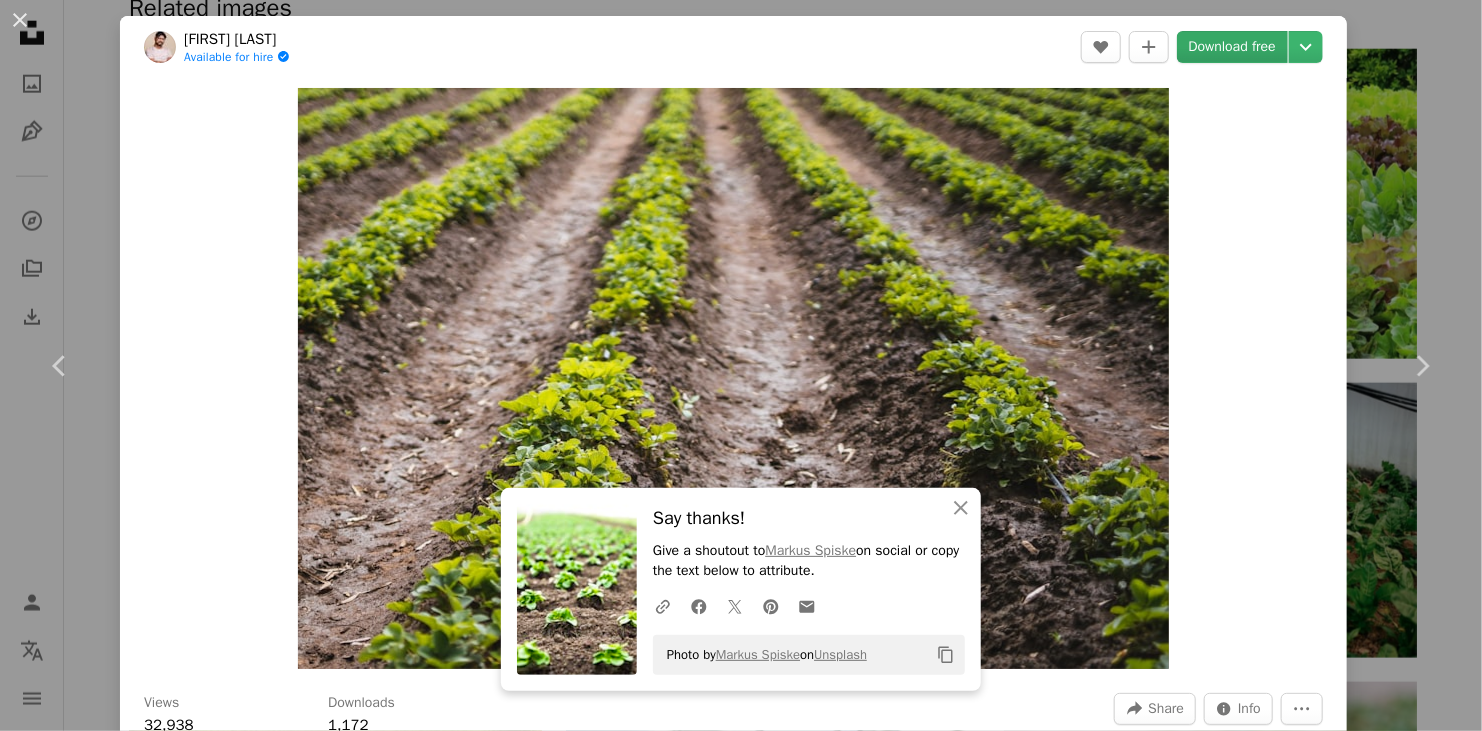 click on "Download free" at bounding box center (1233, 47) 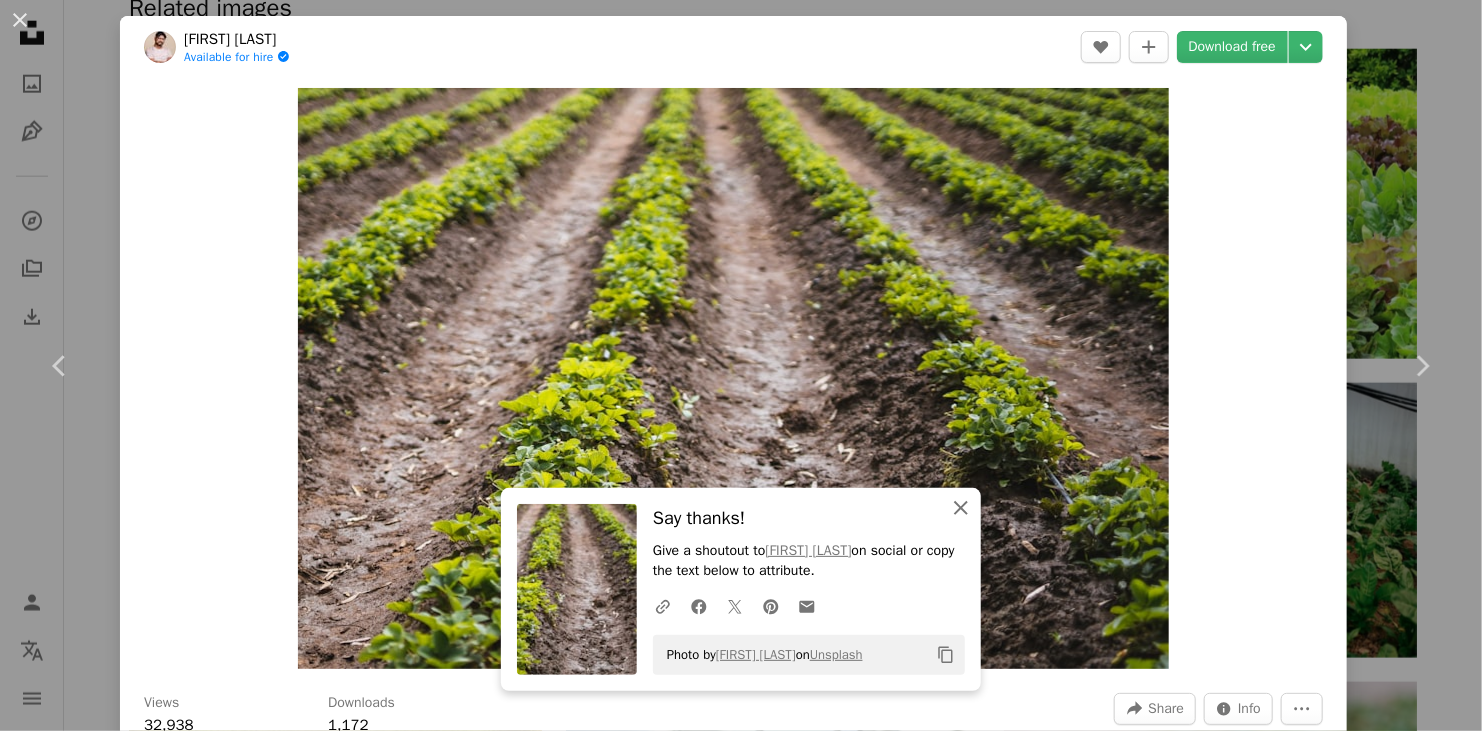 click 